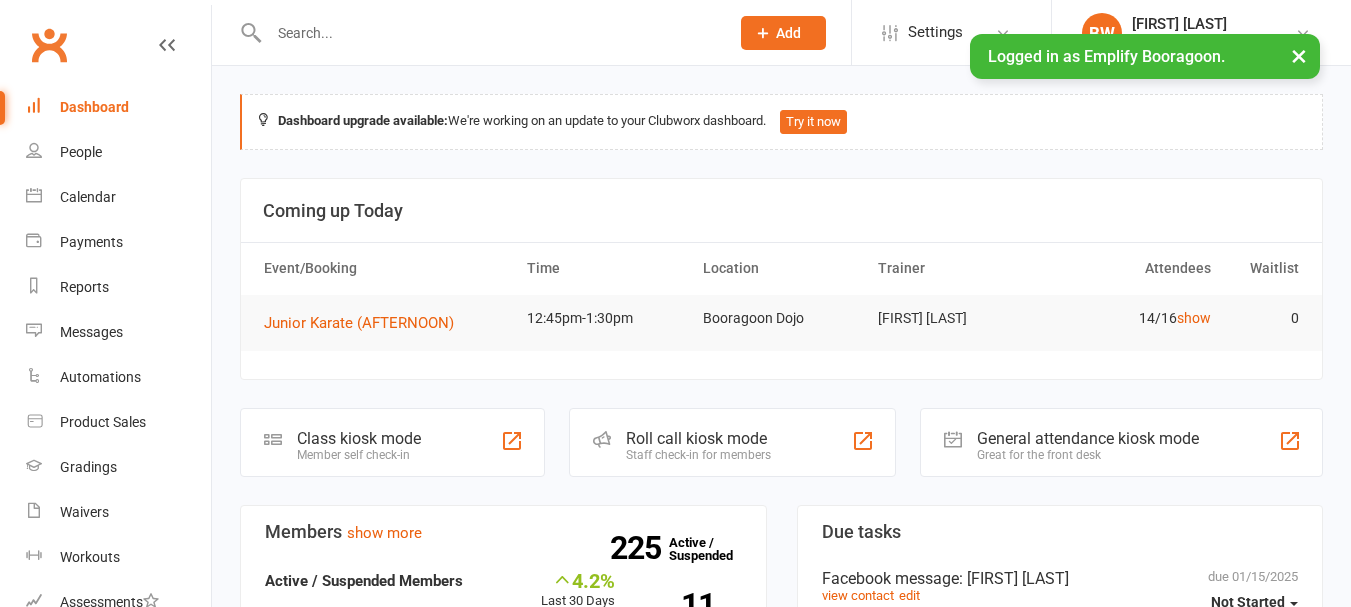 scroll, scrollTop: 0, scrollLeft: 0, axis: both 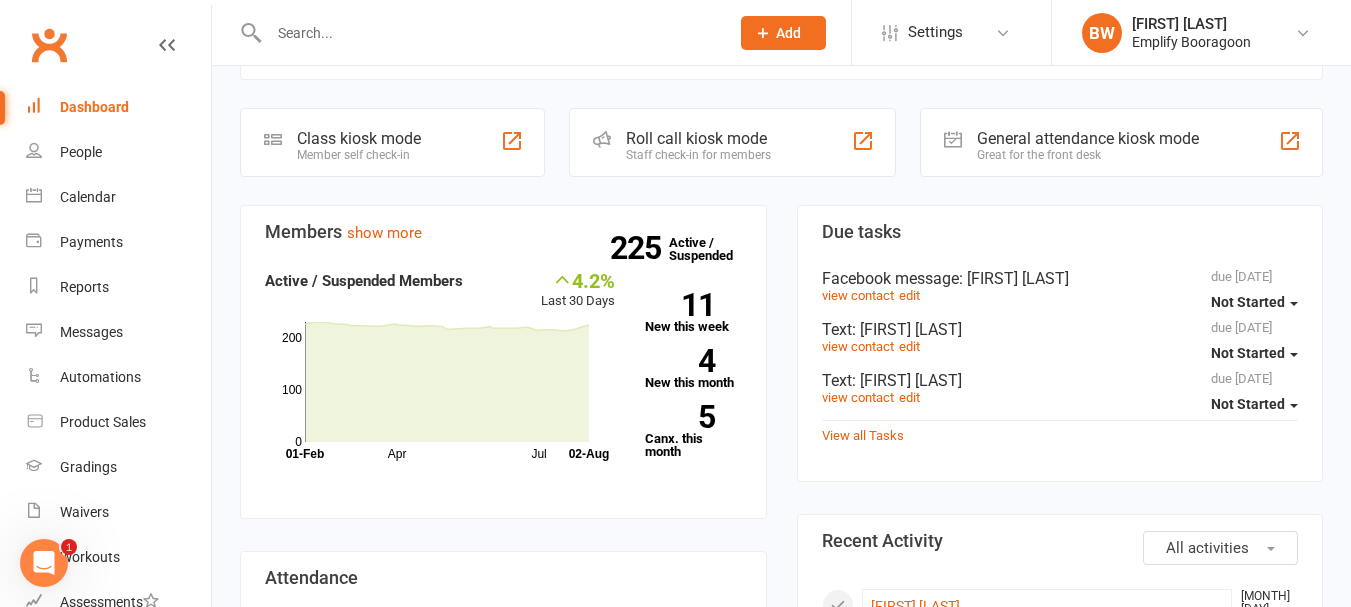 click on "Dashboard upgrade available:  We're working on an update to your Clubworx dashboard. Try it now Coming up Today Event/Booking Time Location Trainer Attendees Waitlist Junior Karate (AFTERNOON)  12:45pm-1:30pm Booragoon Dojo Lucas Waddams 14/16  show 0
Class kiosk mode Member self check-in Roll call kiosk mode Staff check-in for members General attendance kiosk mode Great for the front desk Kiosk modes:  General attendance  General attendance Class Roll call
Members  show more 4.2% Last 30 Days Active / Suspended Members Apr Jul Month 01-Feb 02-Aug  0 100 200 225 Active / Suspended 11 New this week 4 New this month 5 Canx. this month
Attendance 13 Right Now (in session) show more 50 Today (so far)  13.6 %  from yesterday  show more 20 Absent (last 30 days) show more
Net Revenue  show more 2.6% Last month $24,632.33 paid or upcoming this month Oct Jan Apr Jul Month Aug Aug $0 $10,000 $20,000 Monthly Recurring Revenue  show more 5.8% Last month $24,400.33 Oct Jan Apr Jul Month Aug Aug $0 $10,000" at bounding box center [781, 1073] 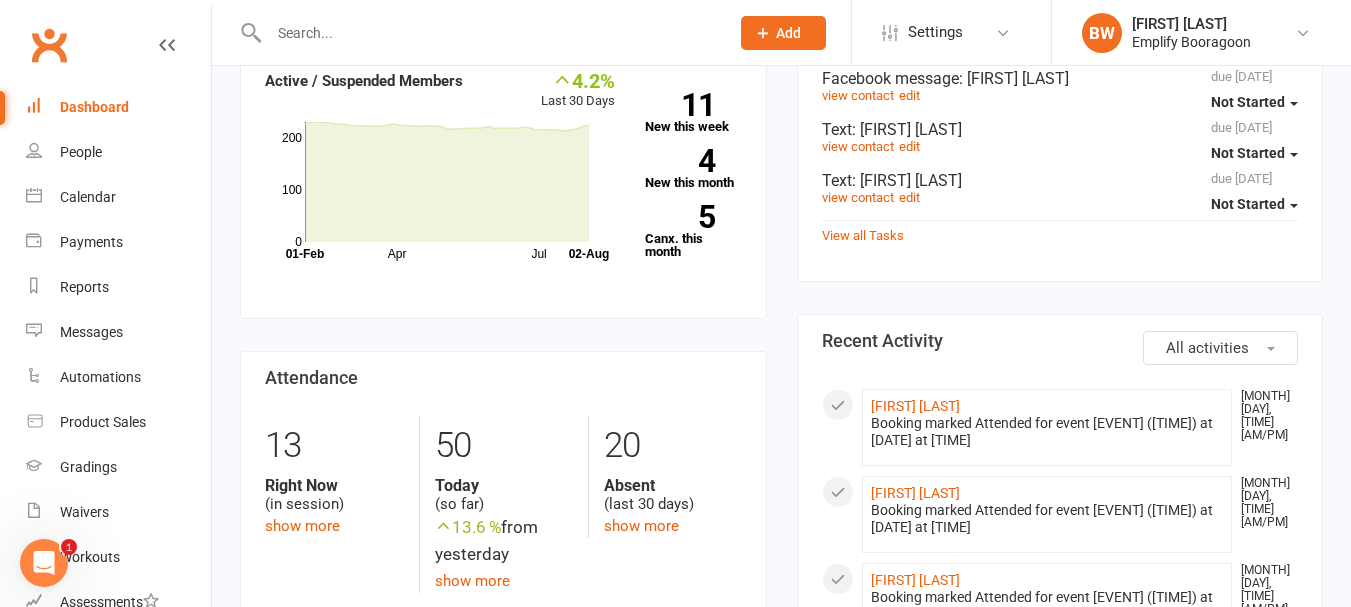 scroll, scrollTop: 0, scrollLeft: 0, axis: both 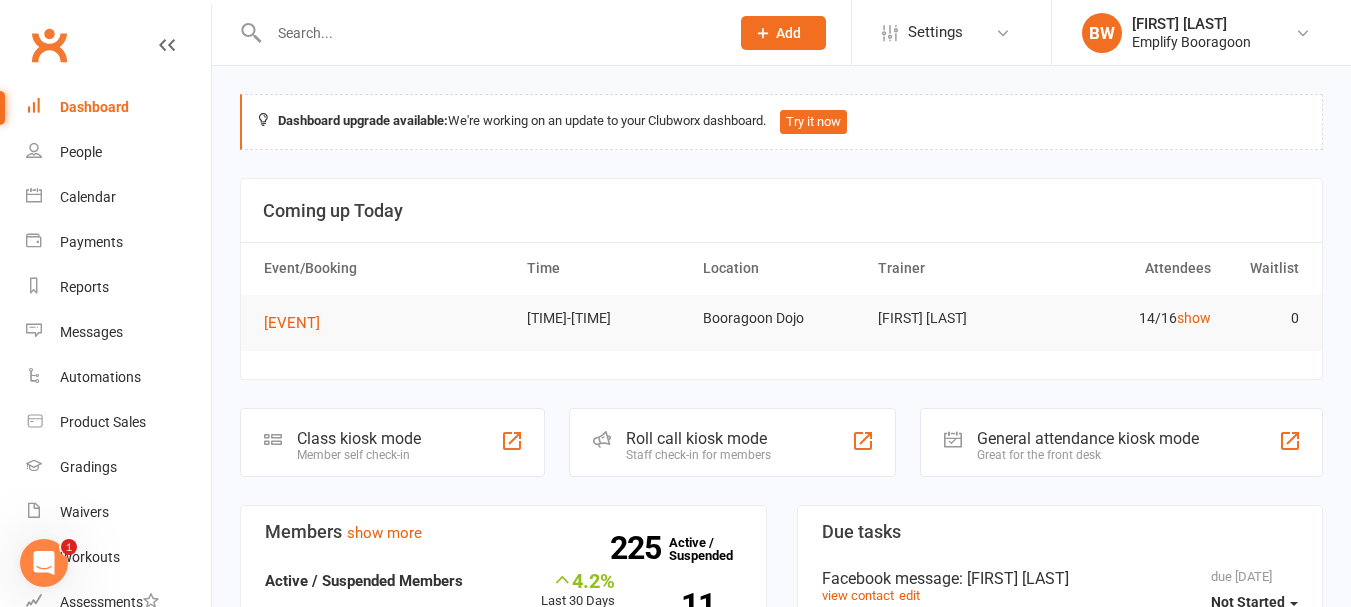 click at bounding box center (477, 32) 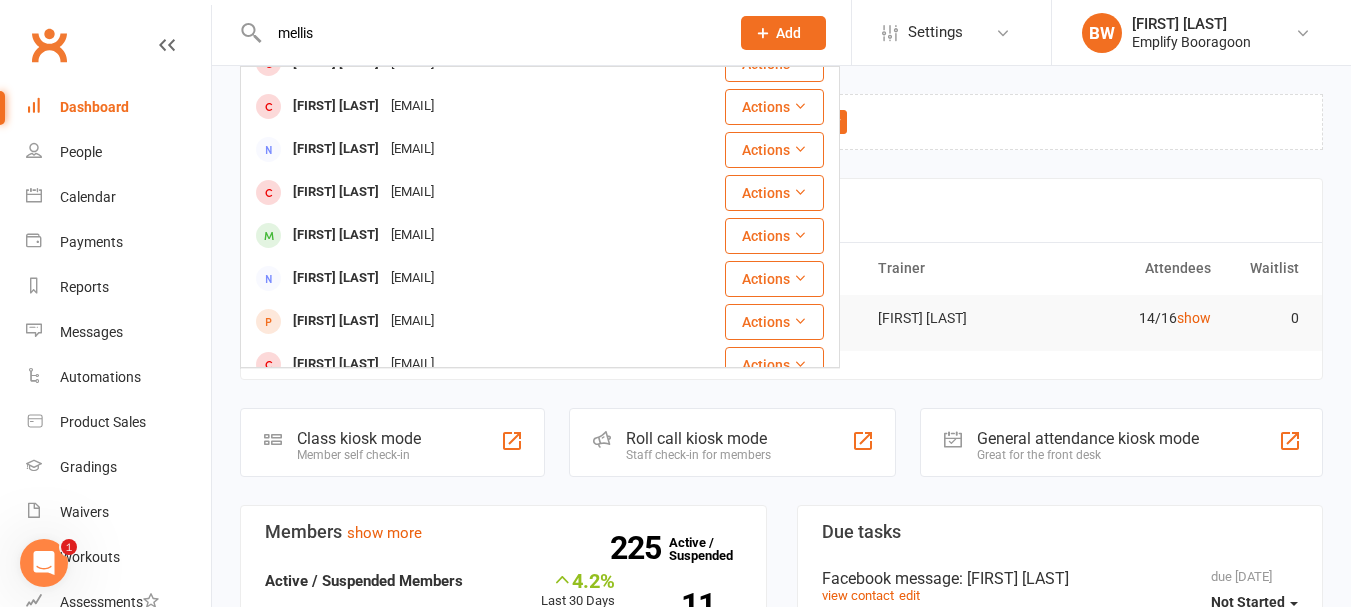 scroll, scrollTop: 200, scrollLeft: 0, axis: vertical 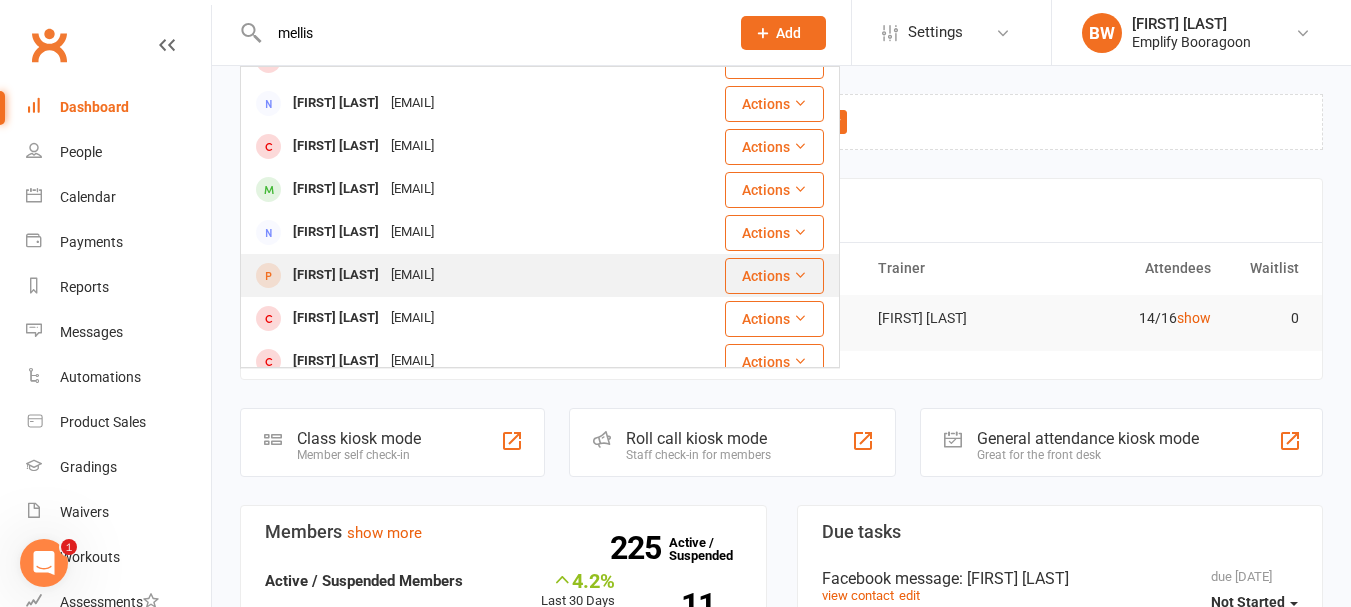 type on "mellis" 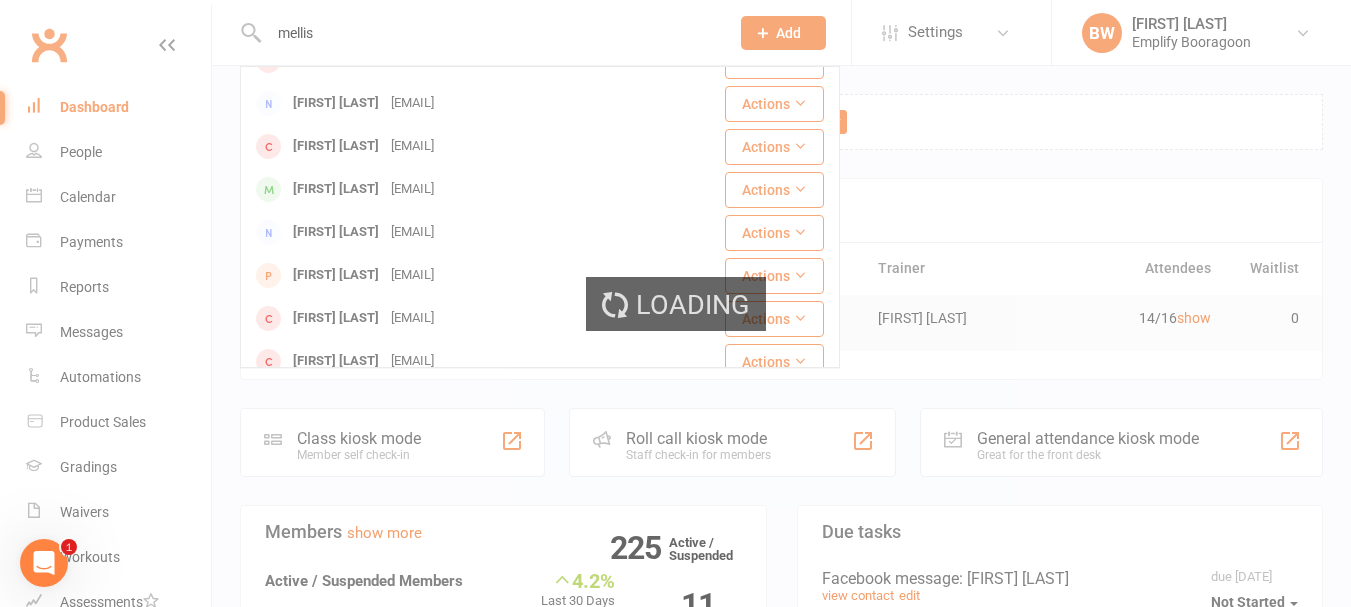 type 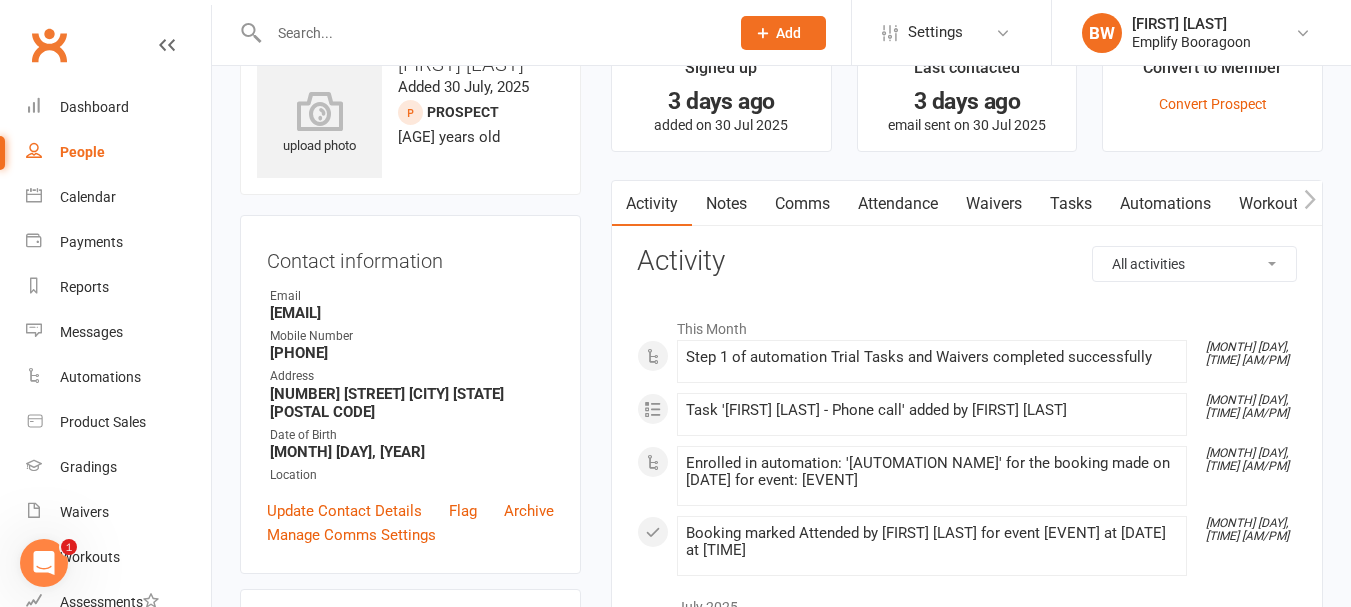 scroll, scrollTop: 0, scrollLeft: 0, axis: both 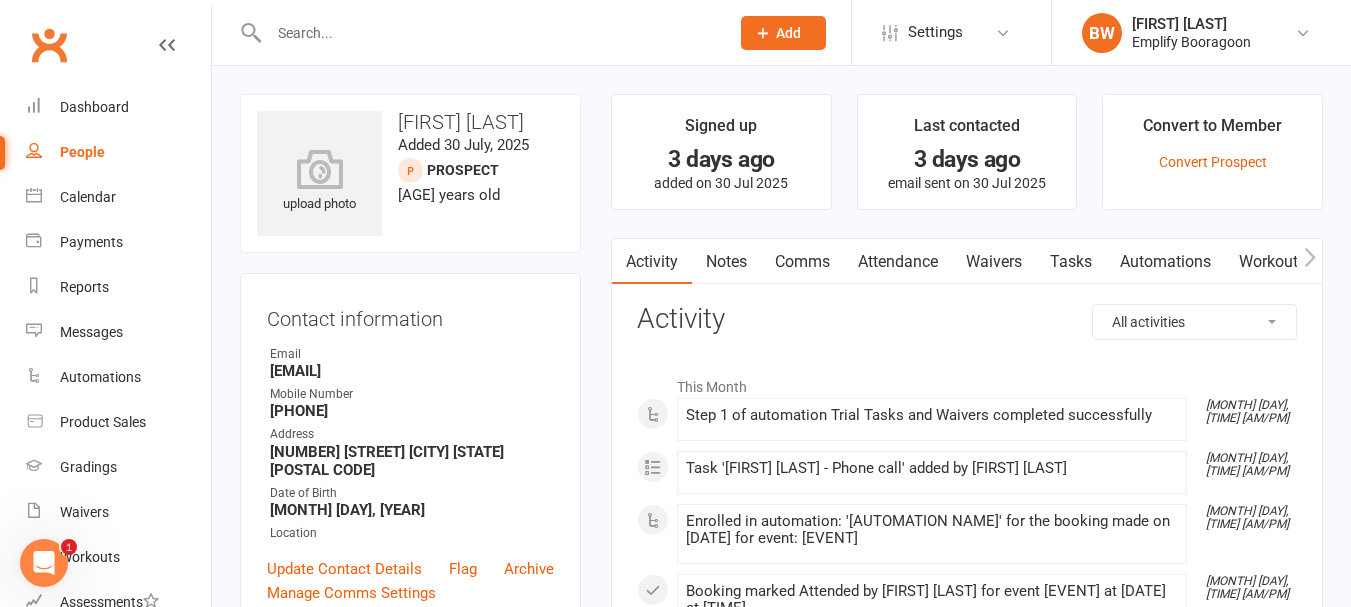 click on "Attendance" at bounding box center [898, 262] 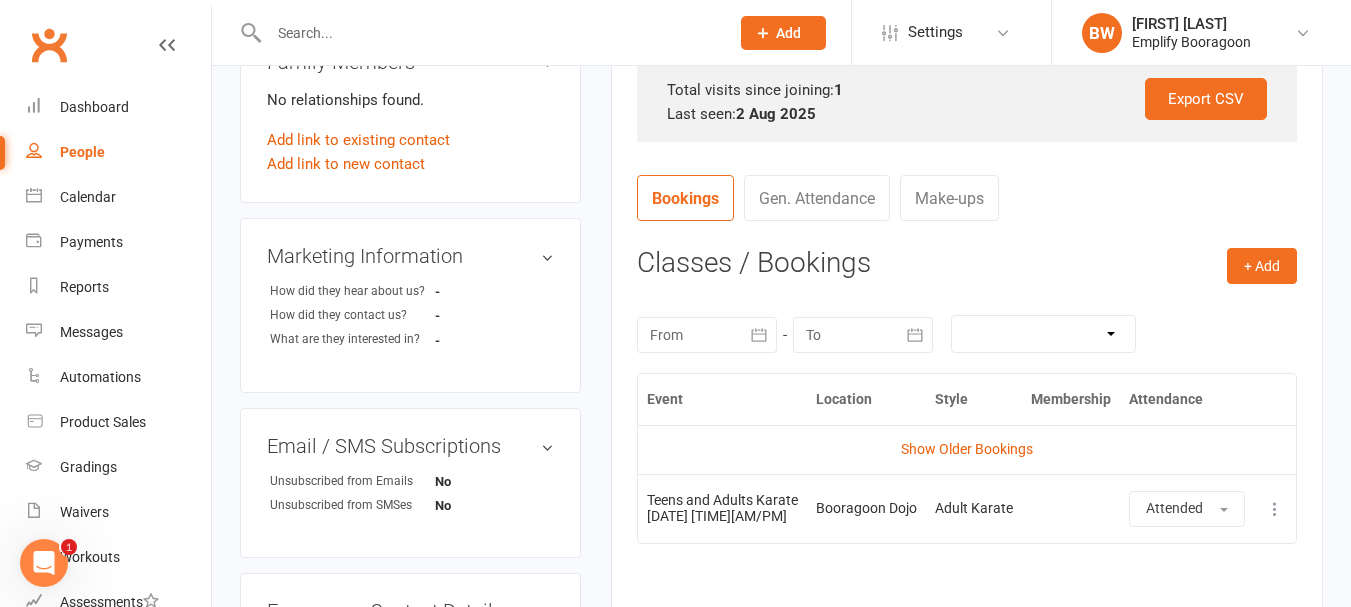 scroll, scrollTop: 700, scrollLeft: 0, axis: vertical 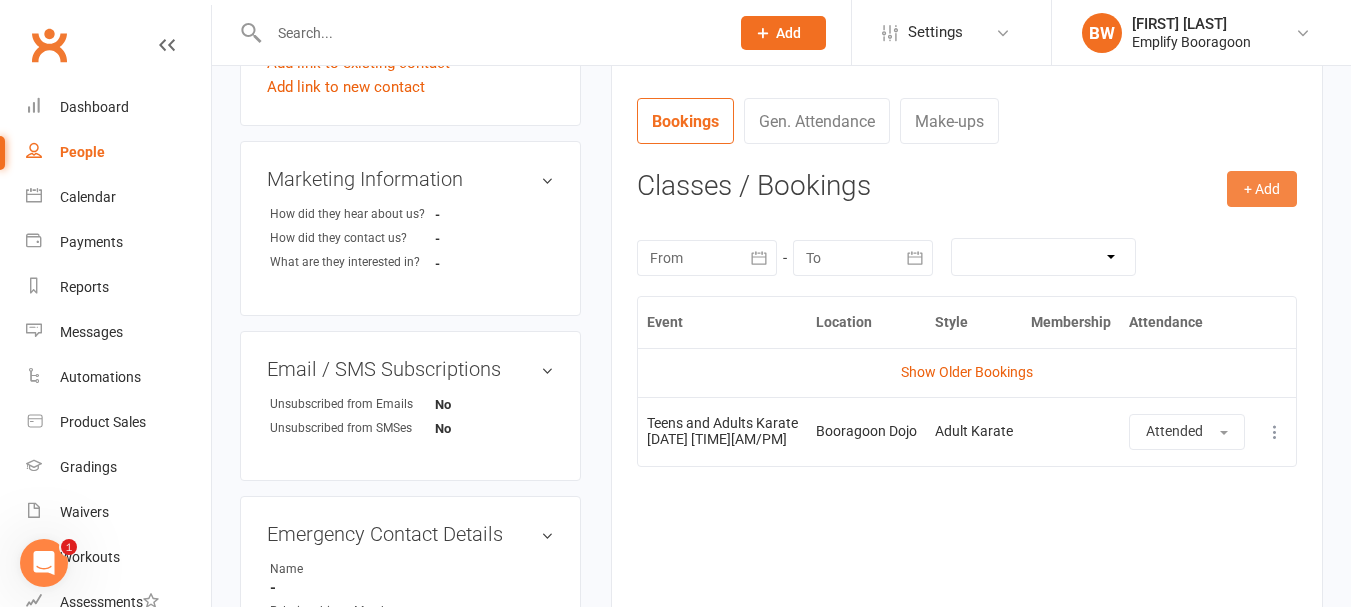 click on "+ Add" at bounding box center (1262, 189) 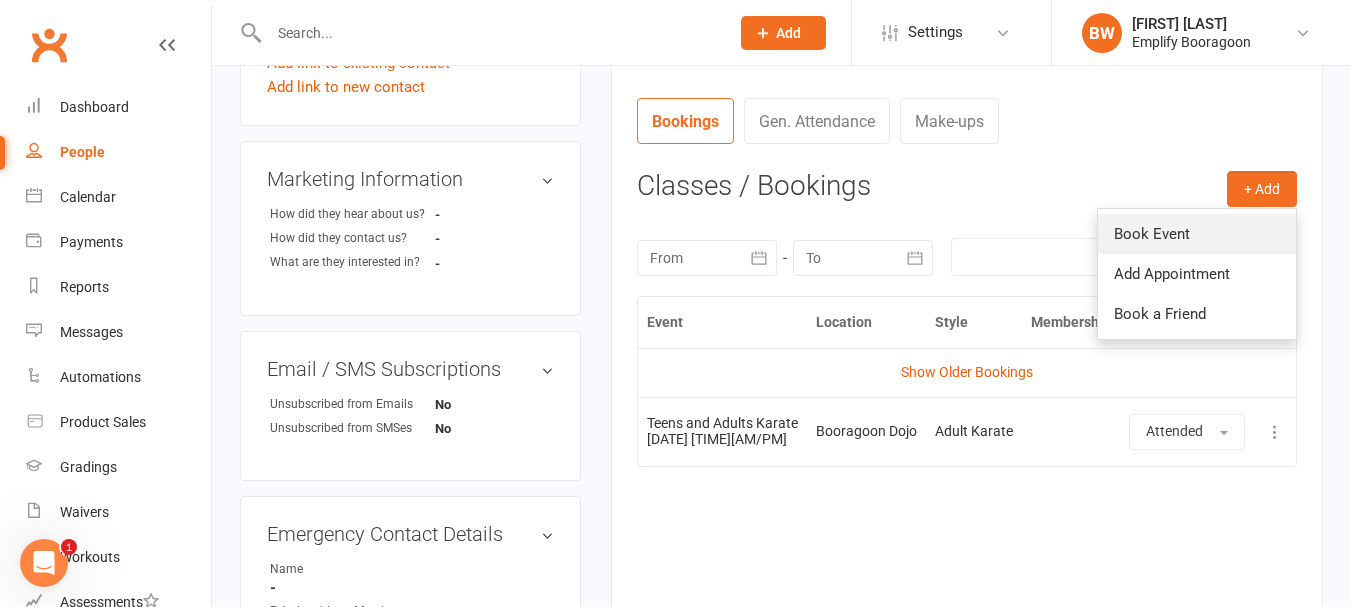 click on "Book Event" at bounding box center [1197, 234] 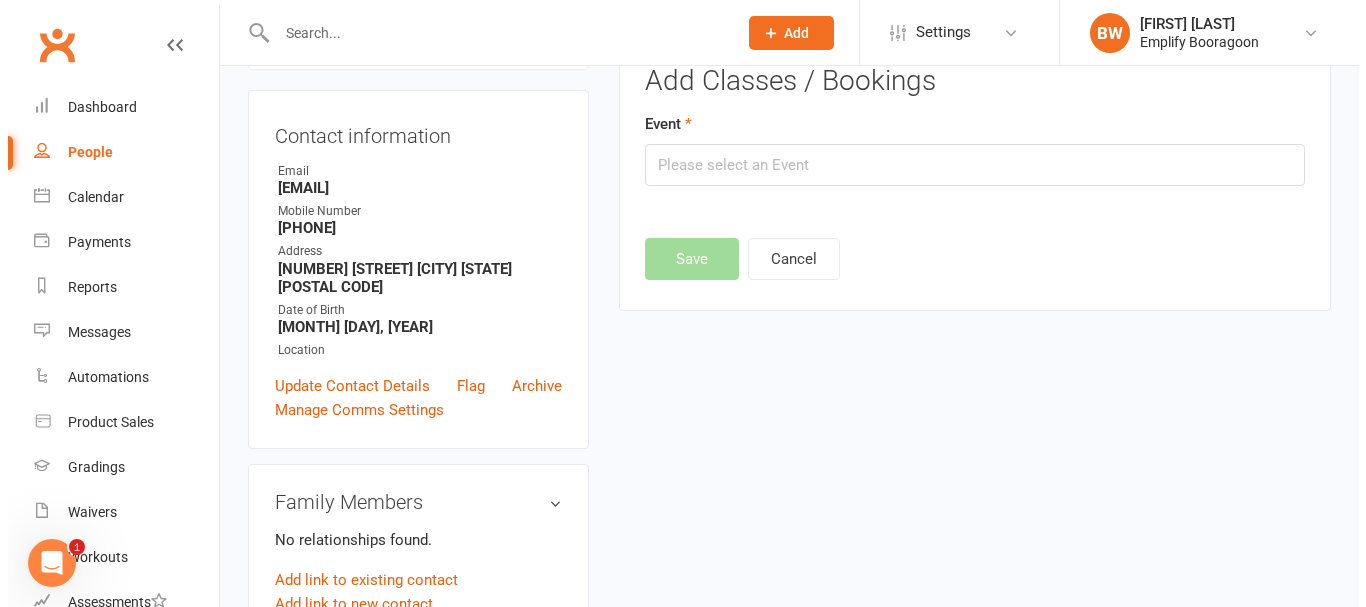 scroll, scrollTop: 138, scrollLeft: 0, axis: vertical 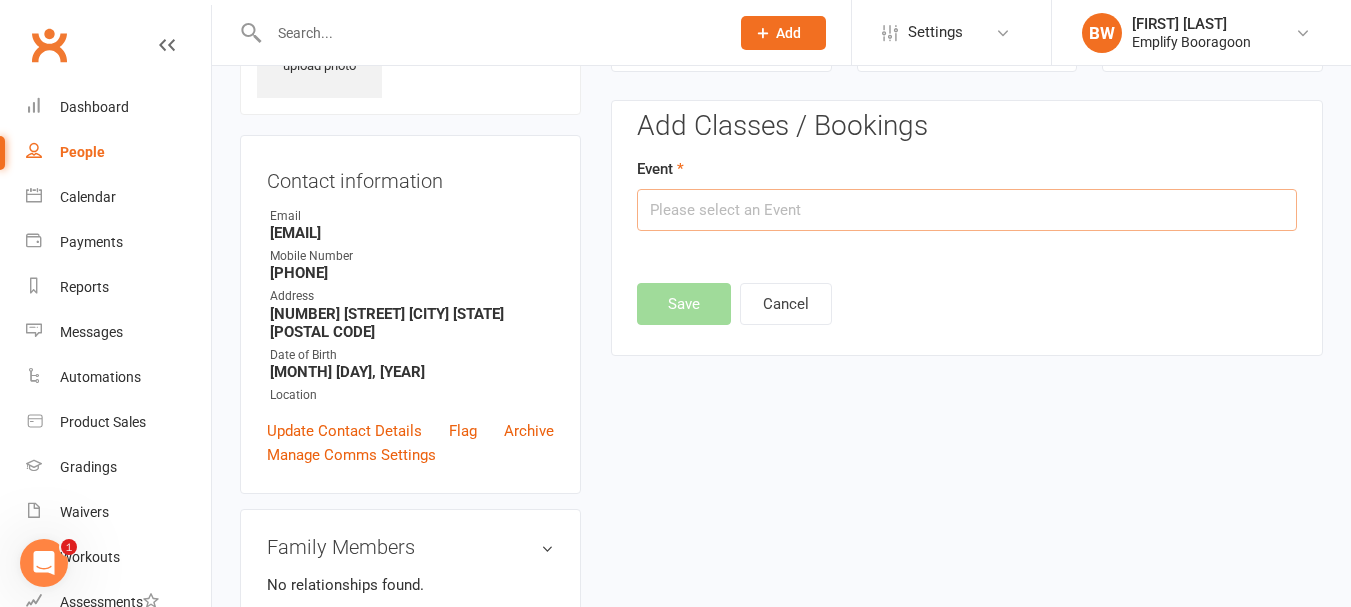 click at bounding box center [967, 210] 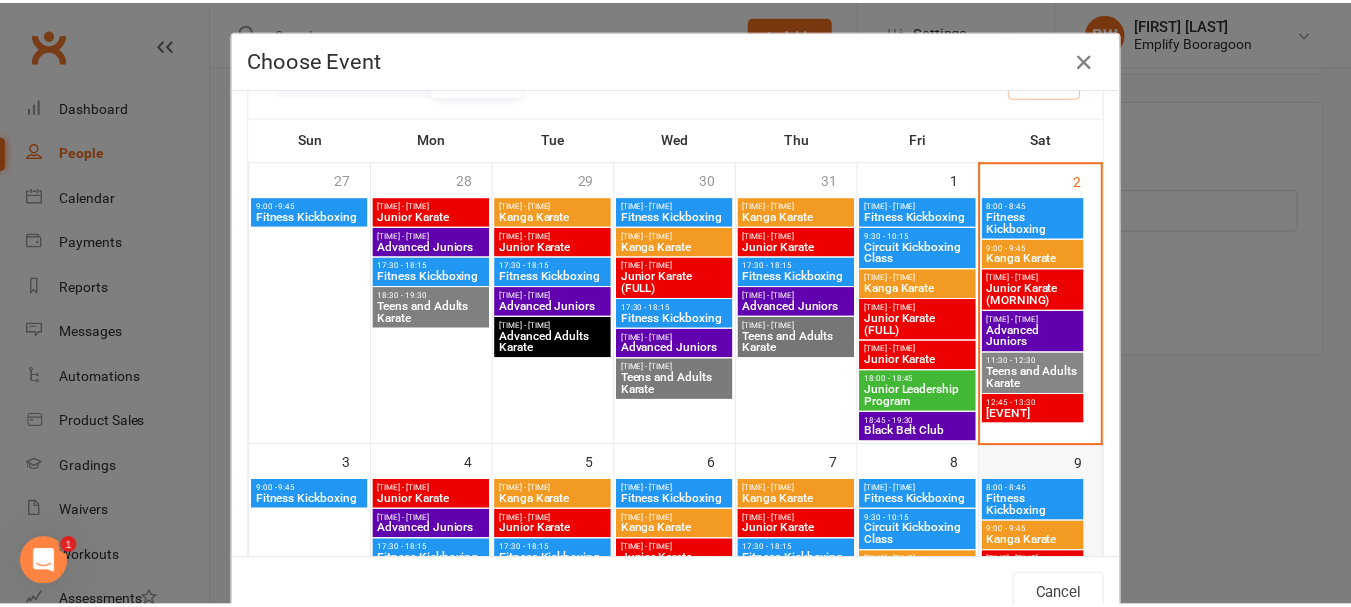 scroll, scrollTop: 300, scrollLeft: 0, axis: vertical 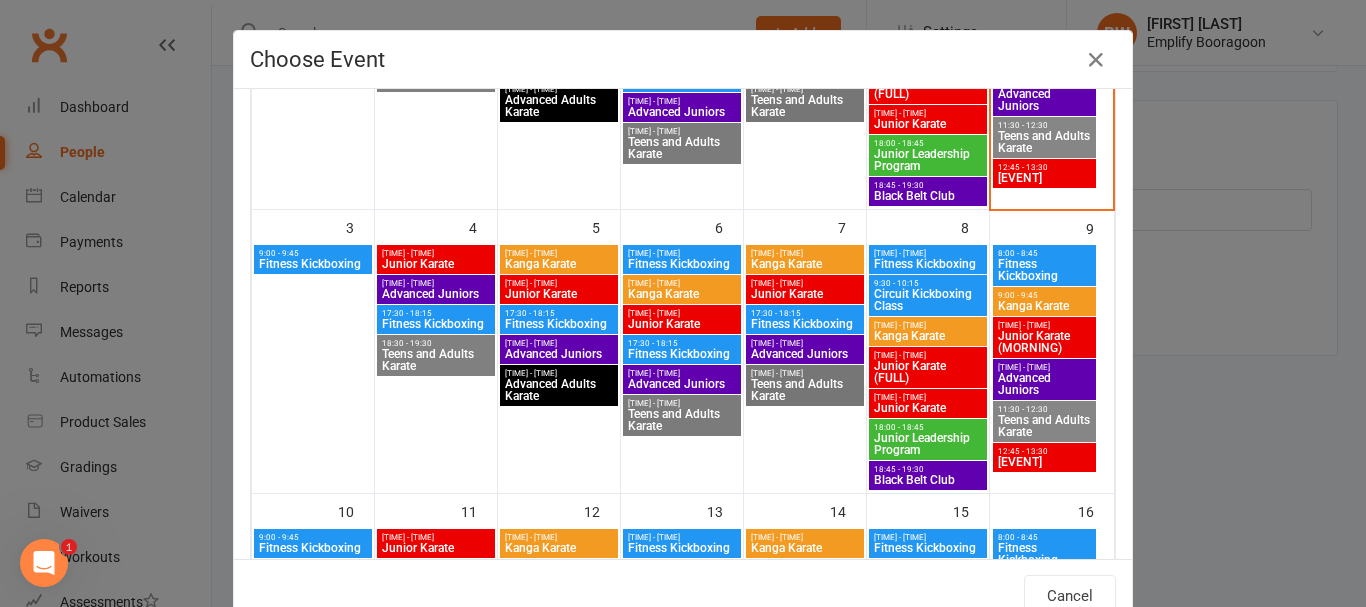 click on "Teens and Adults Karate" at bounding box center [1045, 426] 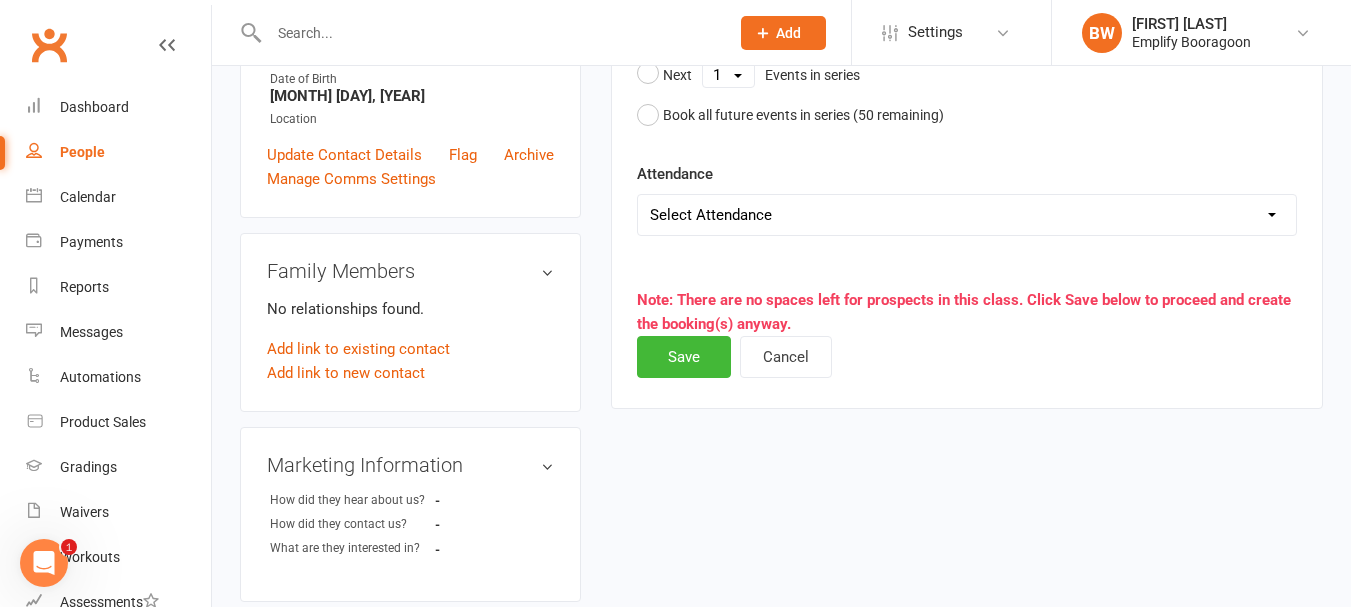 scroll, scrollTop: 438, scrollLeft: 0, axis: vertical 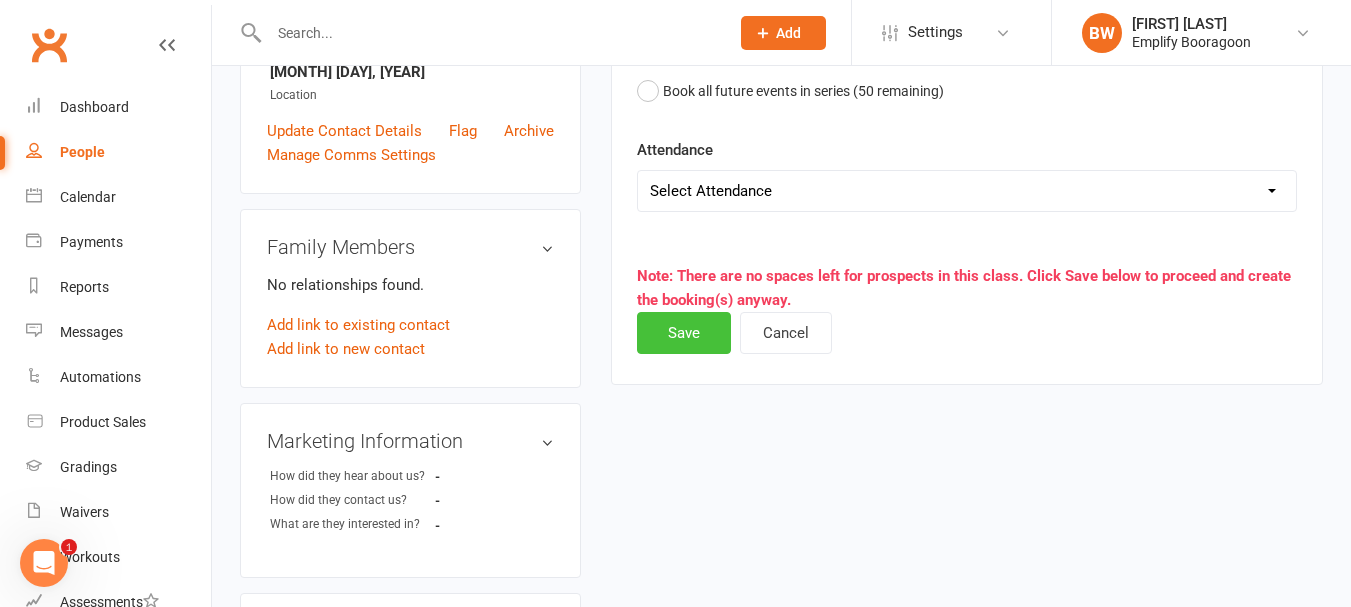 click on "Save" at bounding box center (684, 333) 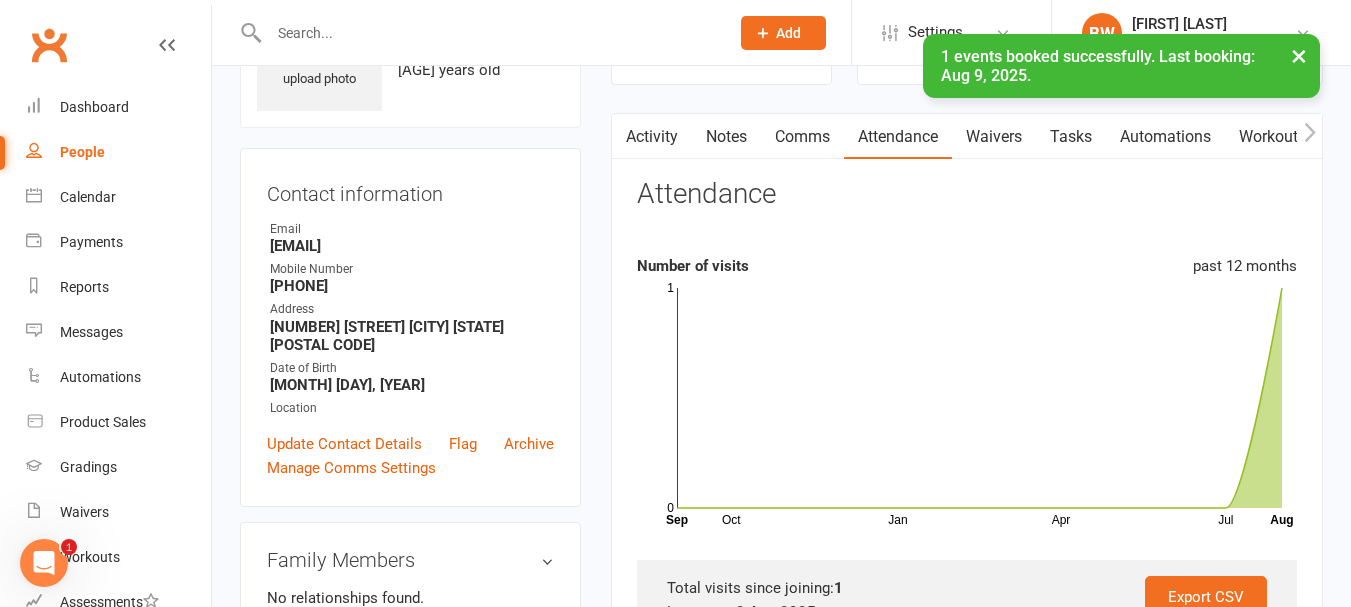 scroll, scrollTop: 0, scrollLeft: 0, axis: both 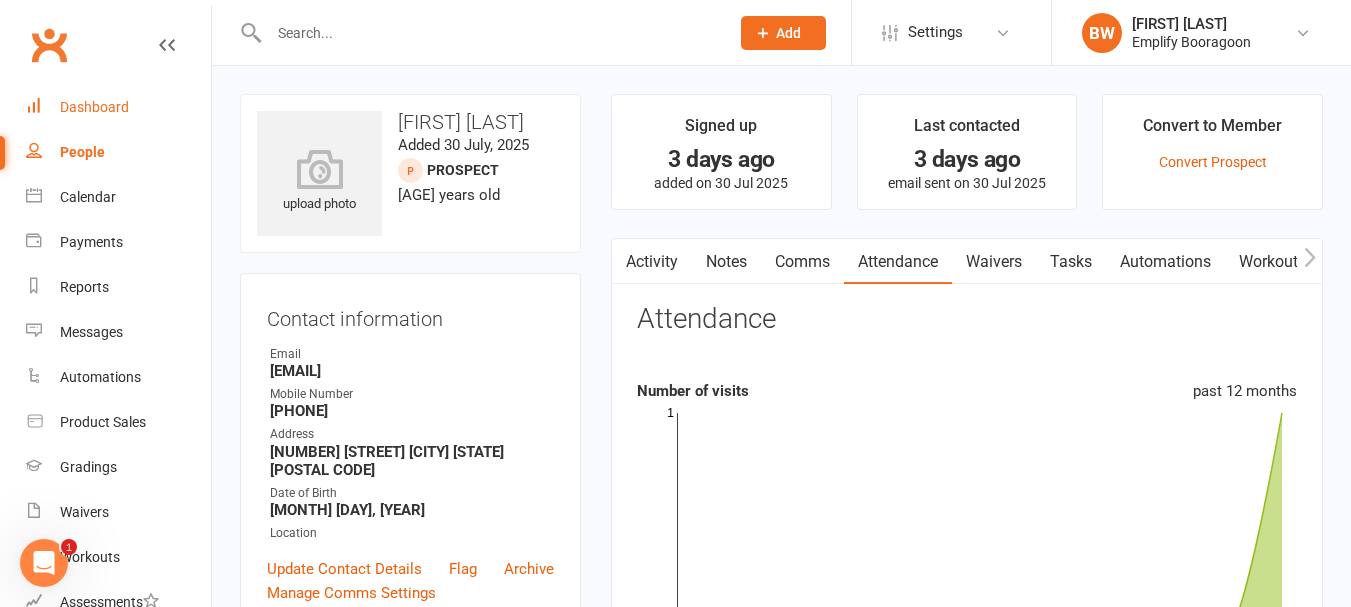 click on "Dashboard" at bounding box center (118, 107) 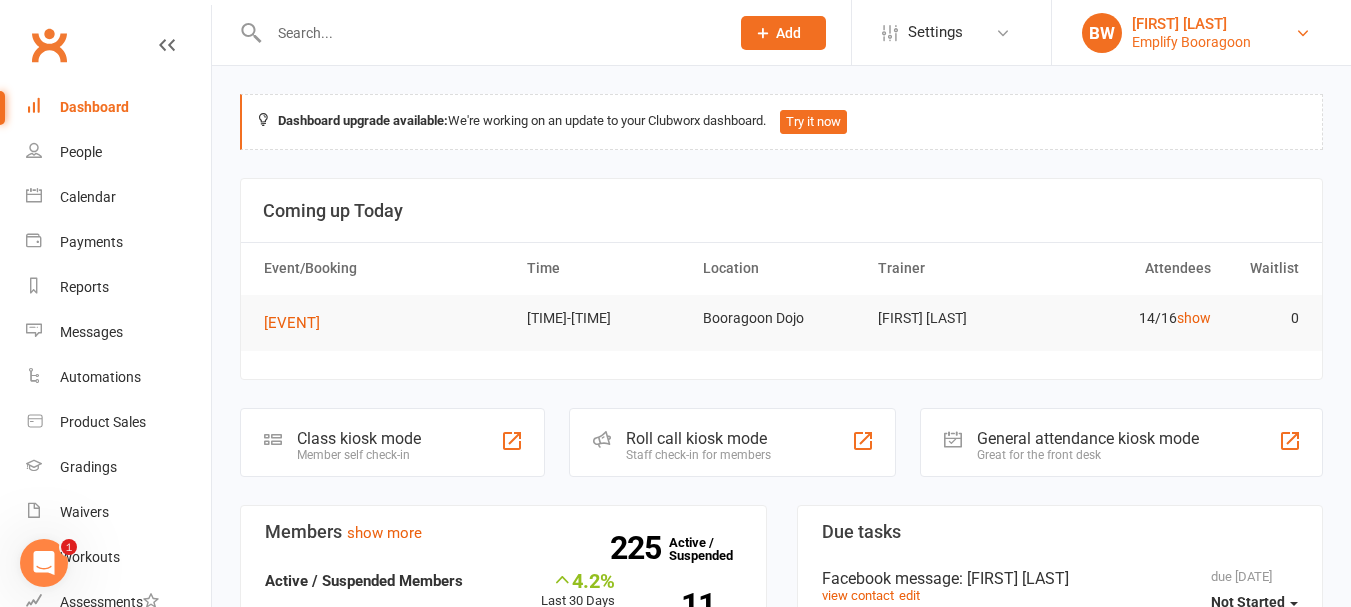click on "BW Brodie Woods Emplify Booragoon" at bounding box center (1201, 33) 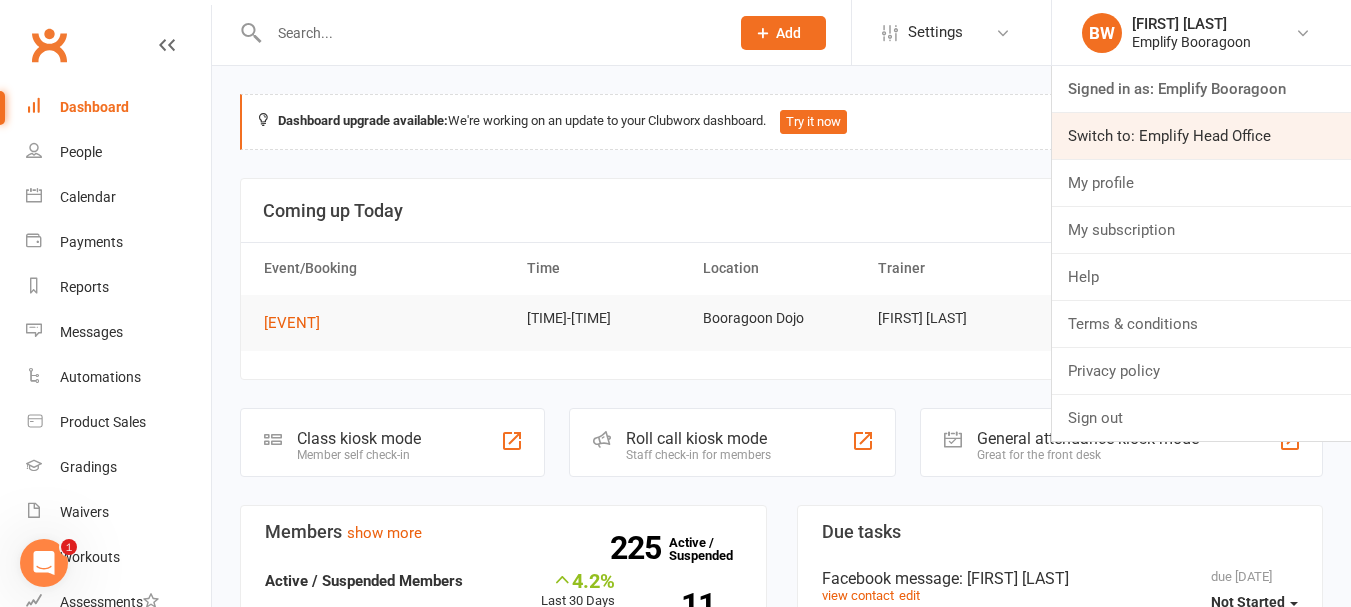 click on "Switch to: Emplify Head Office" at bounding box center (1201, 136) 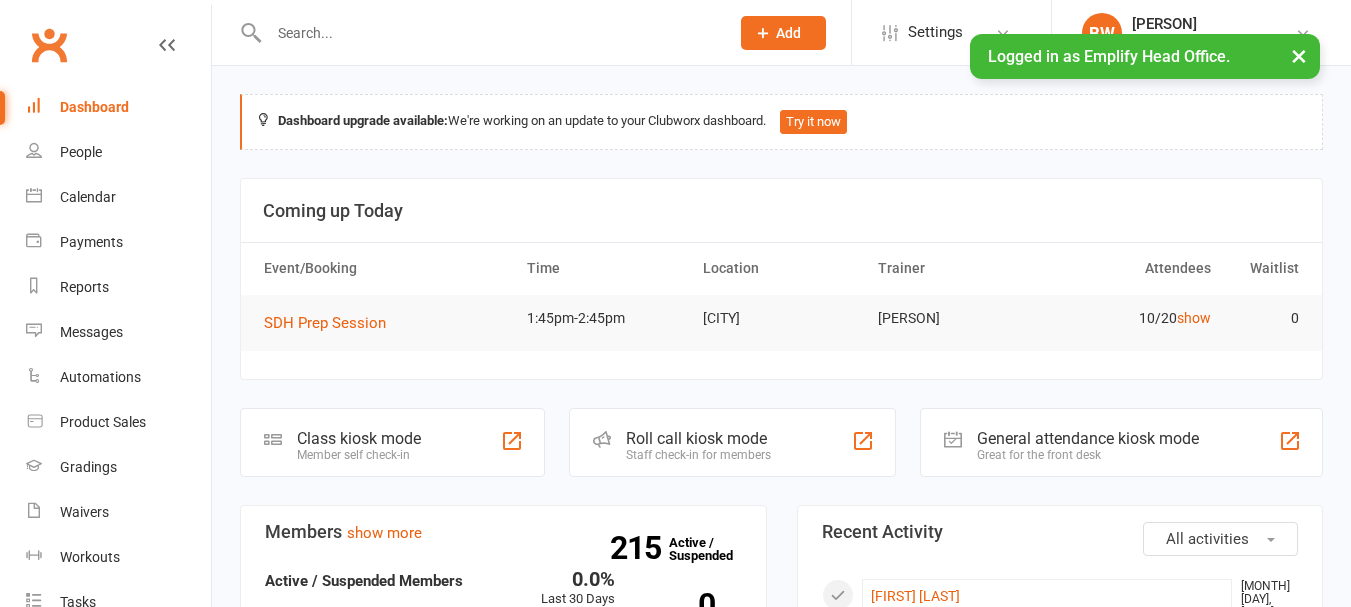 scroll, scrollTop: 0, scrollLeft: 0, axis: both 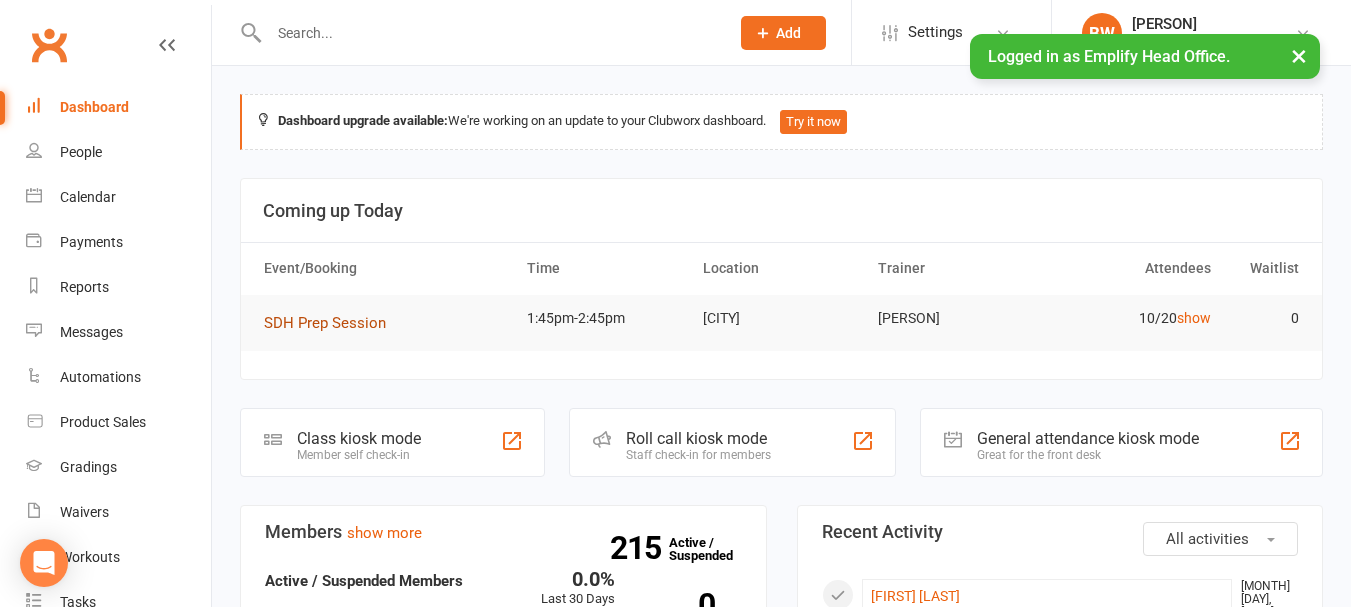 click on "SDH Prep Session" at bounding box center [325, 323] 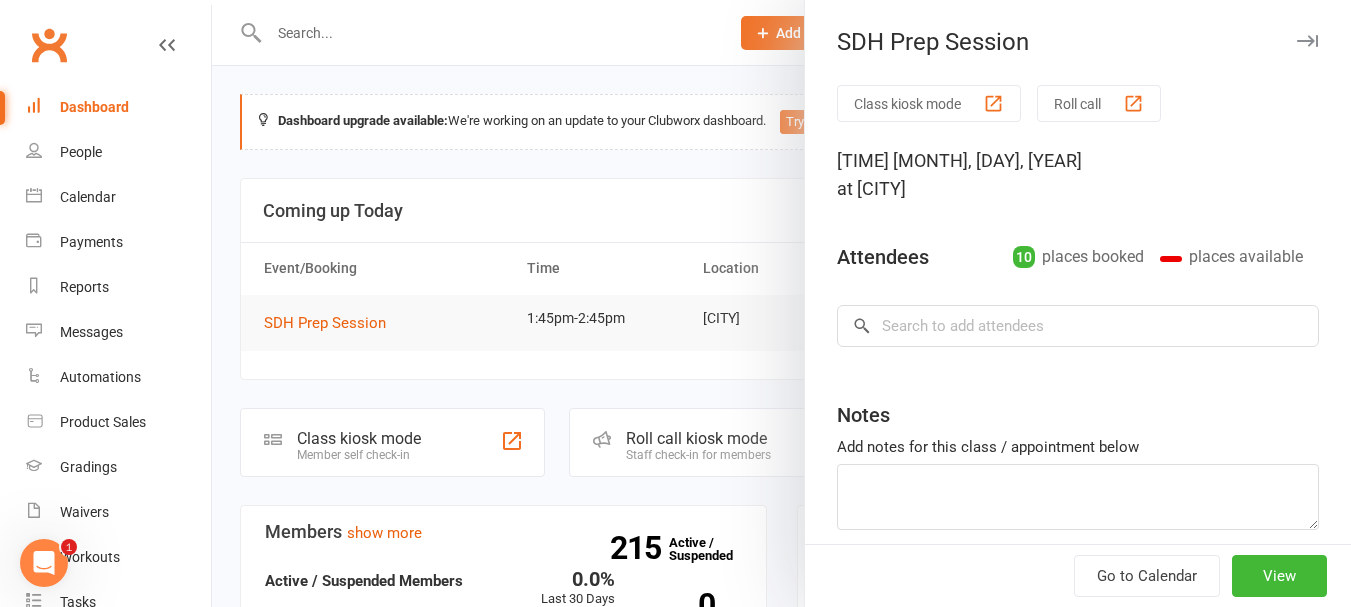 scroll, scrollTop: 0, scrollLeft: 0, axis: both 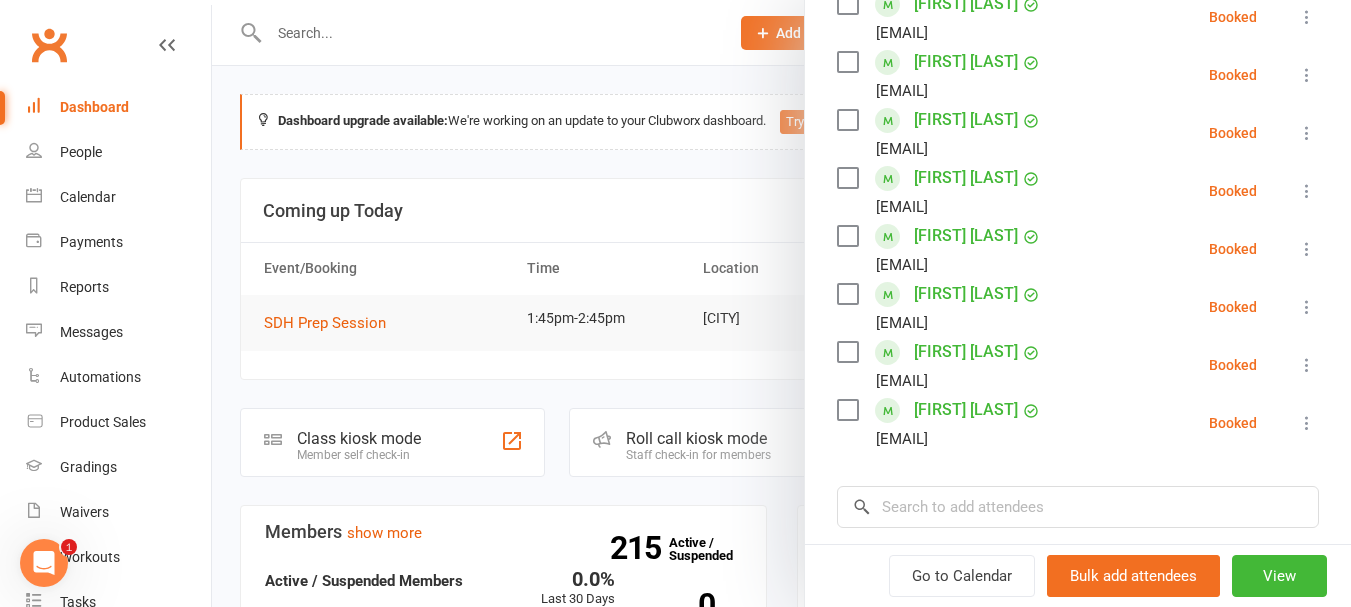 click at bounding box center (1307, 365) 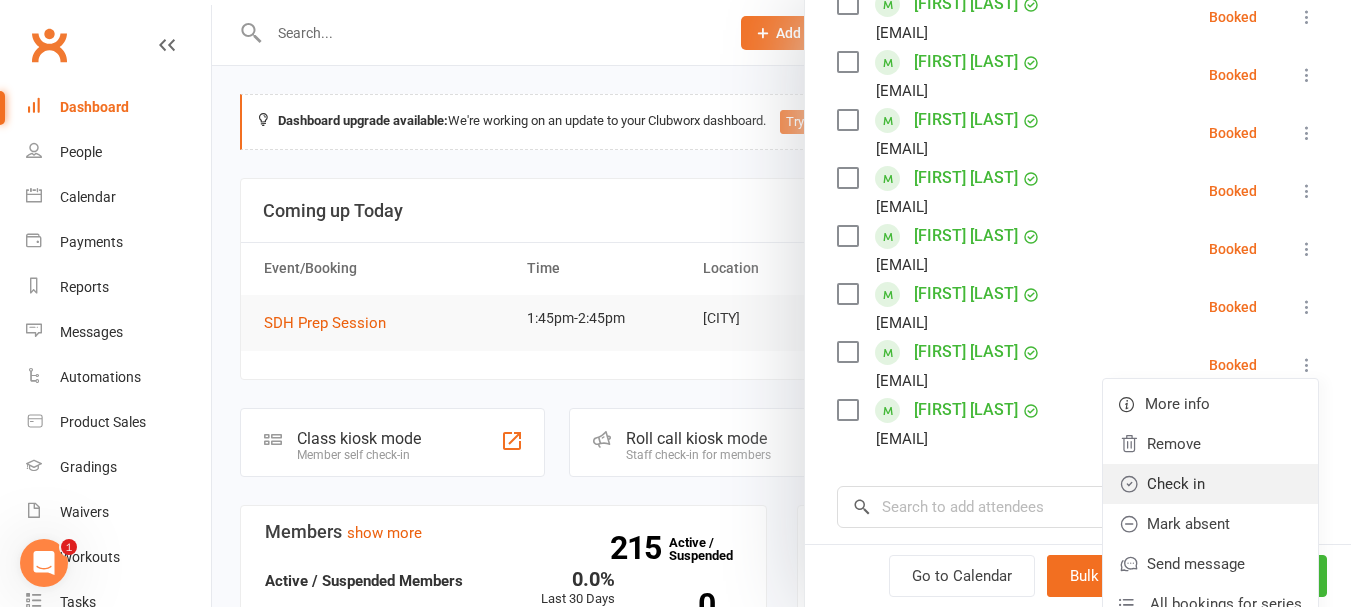 click on "Check in" at bounding box center [1210, 484] 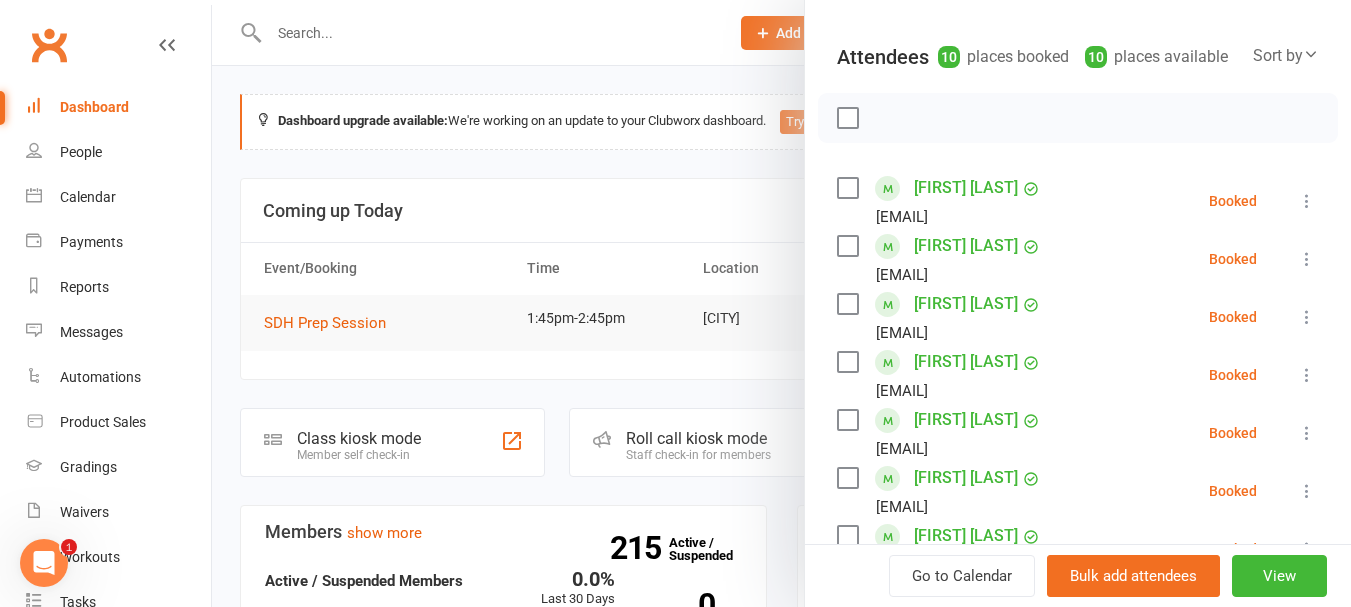 scroll, scrollTop: 793, scrollLeft: 0, axis: vertical 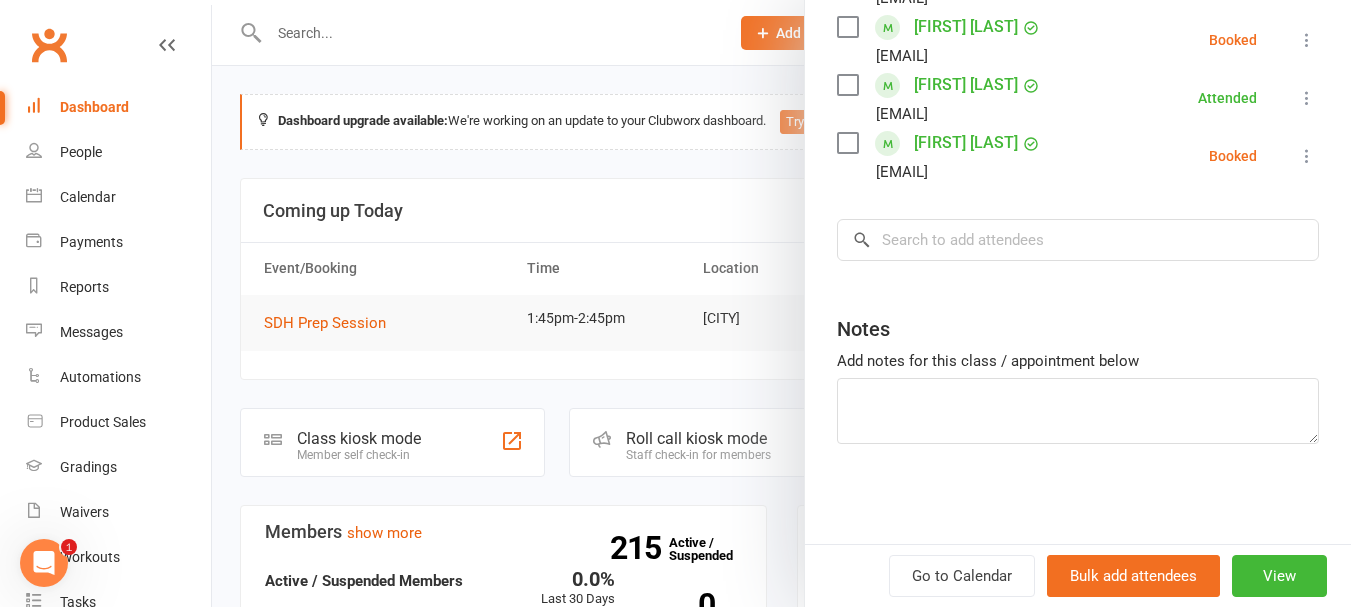 click at bounding box center (781, 303) 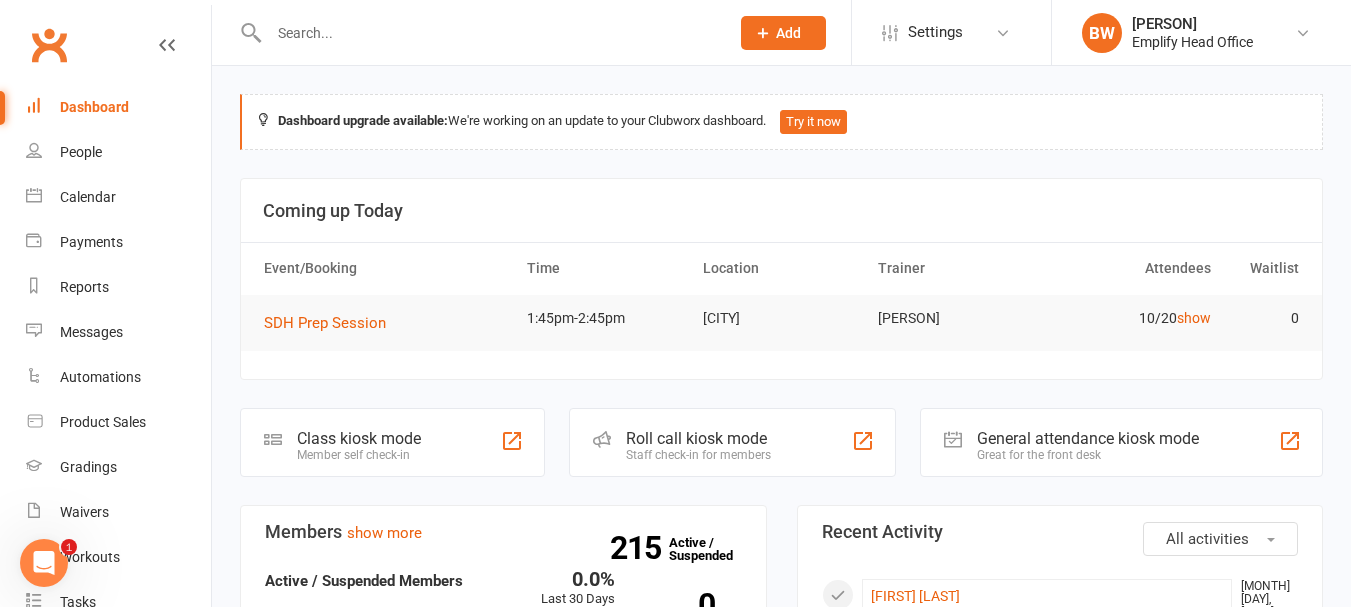 click on "10/20  show" at bounding box center [1133, 318] 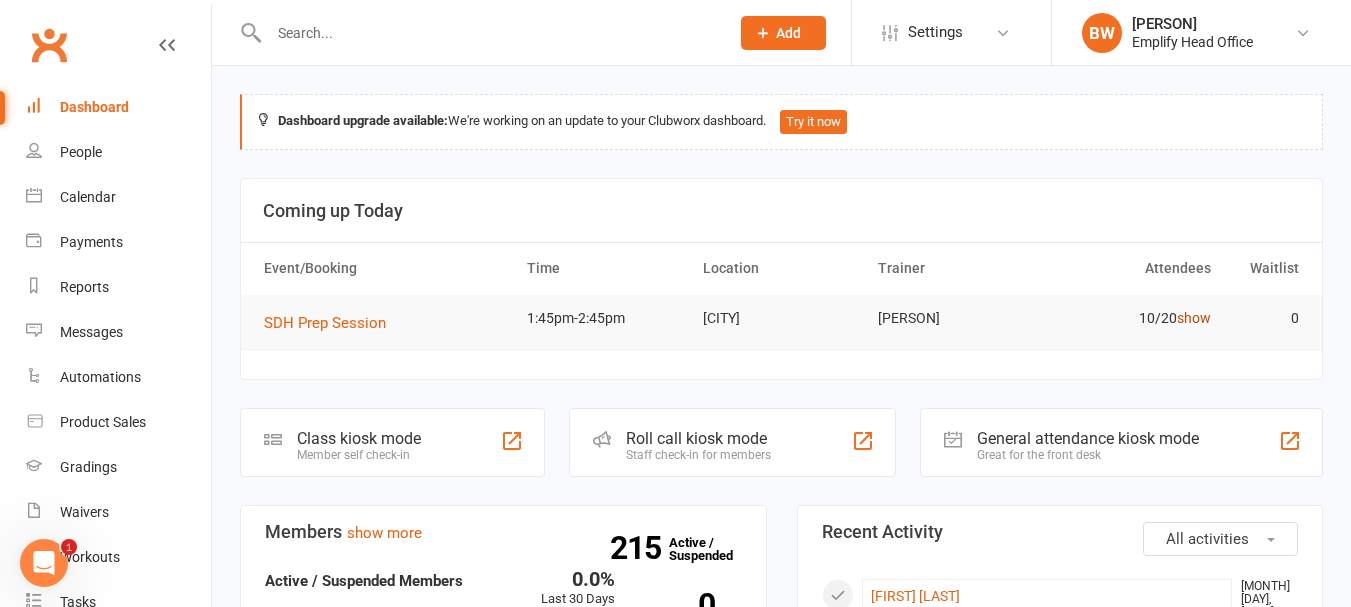 click on "show" at bounding box center [1194, 318] 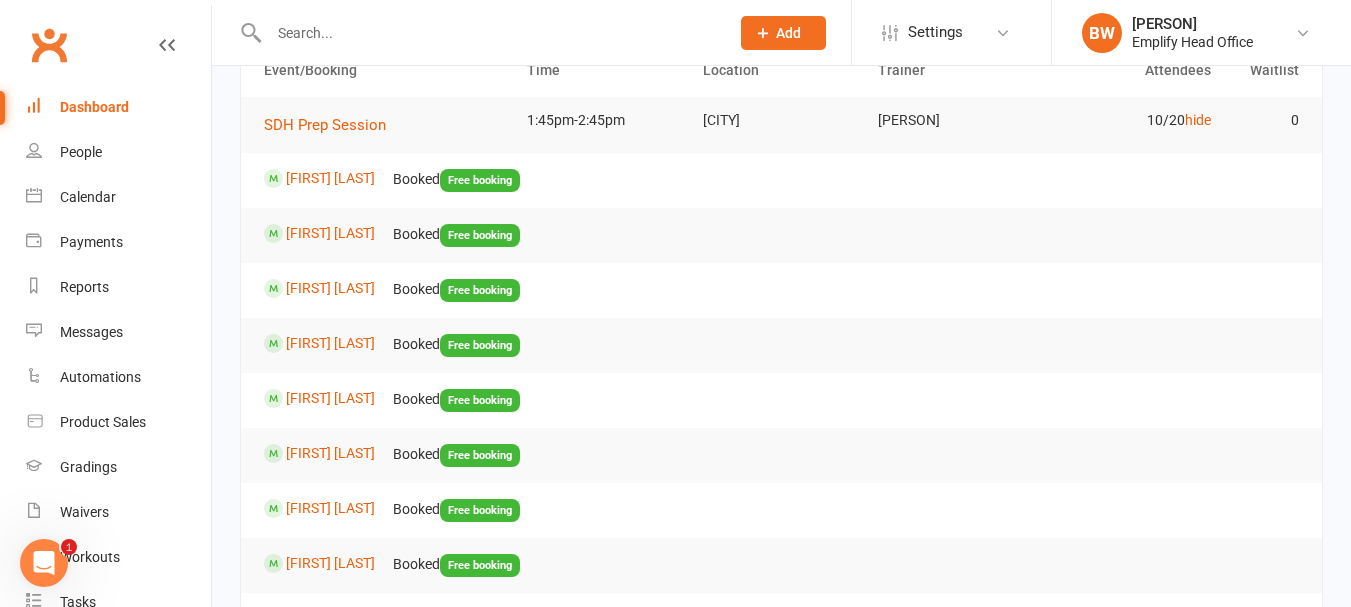 scroll, scrollTop: 200, scrollLeft: 0, axis: vertical 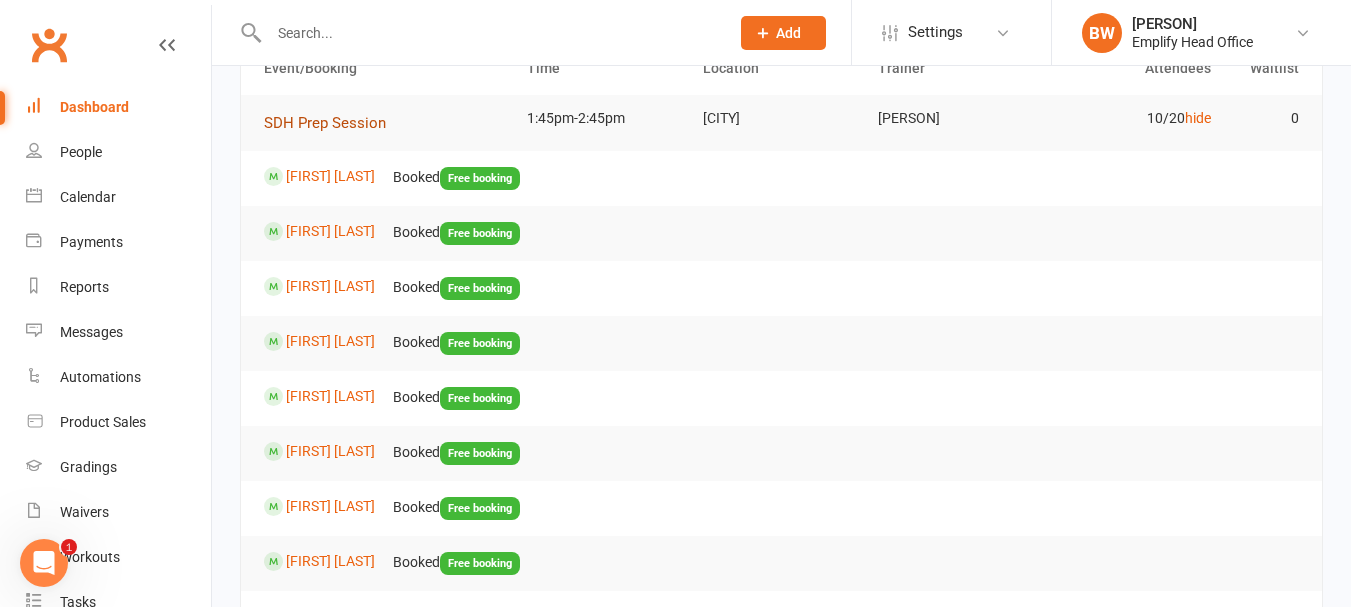 click on "SDH Prep Session" at bounding box center [332, 123] 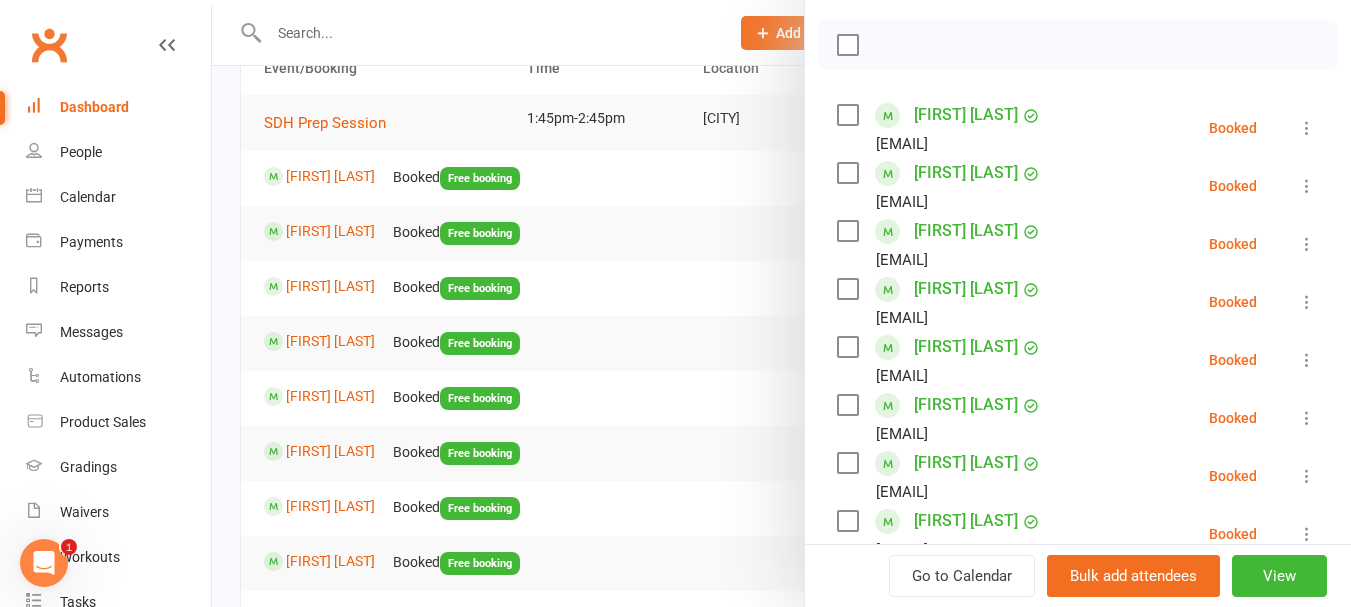 scroll, scrollTop: 300, scrollLeft: 0, axis: vertical 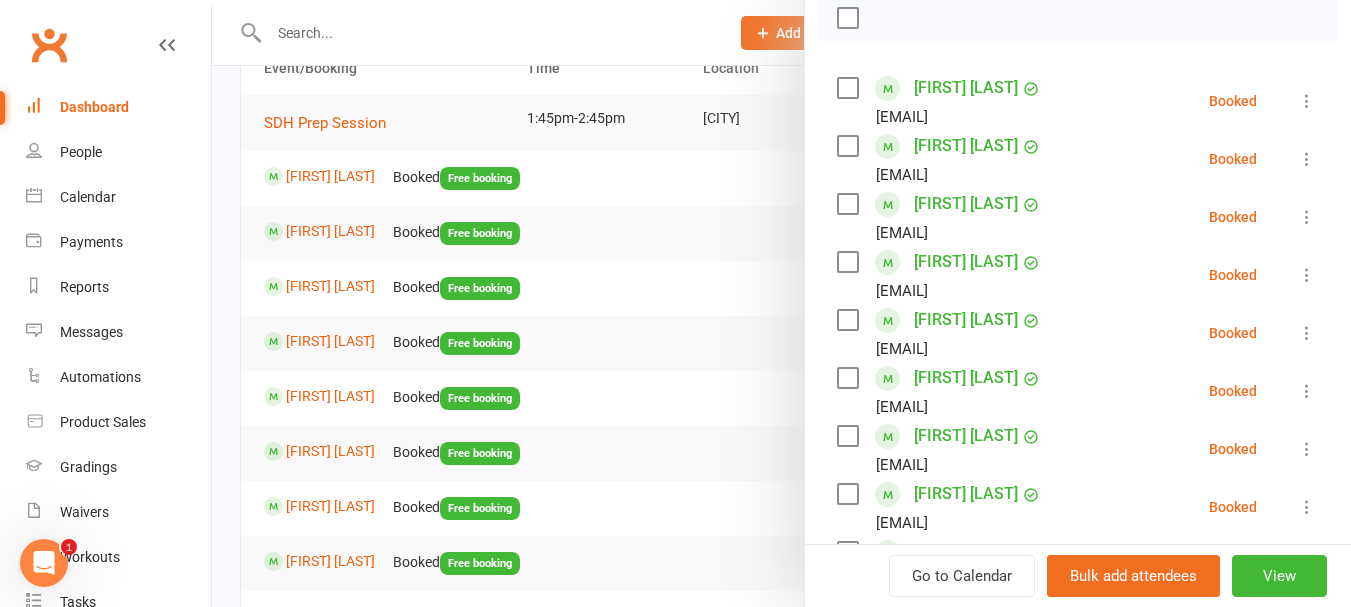 click at bounding box center (1307, 217) 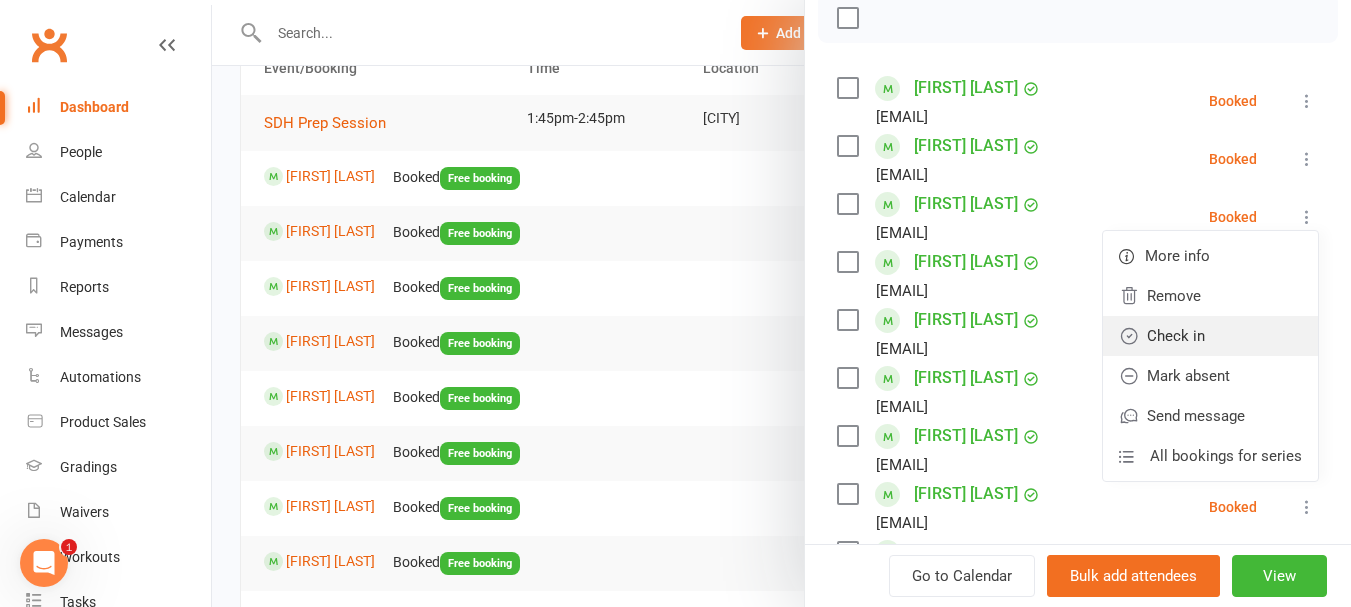 click on "Check in" at bounding box center [1210, 336] 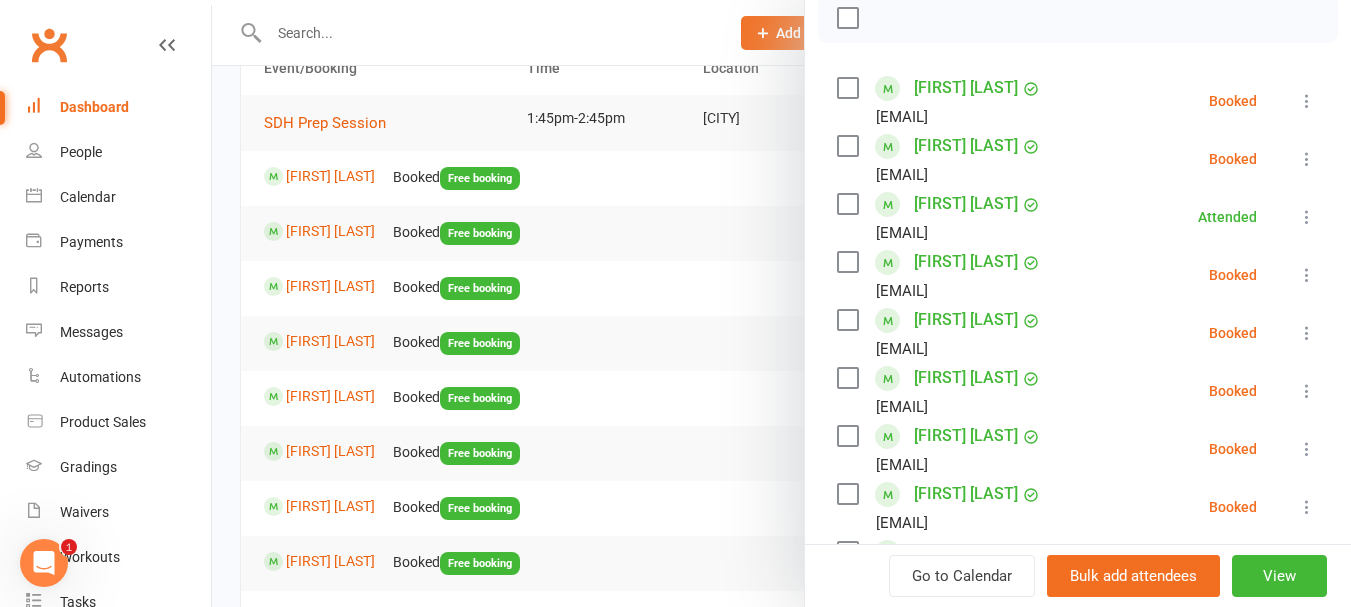 click on "Evelyn D'Souza  nola@tumby.net.au Booked More info  Remove  Check in  Mark absent  Send message  All bookings for series" at bounding box center (1078, 275) 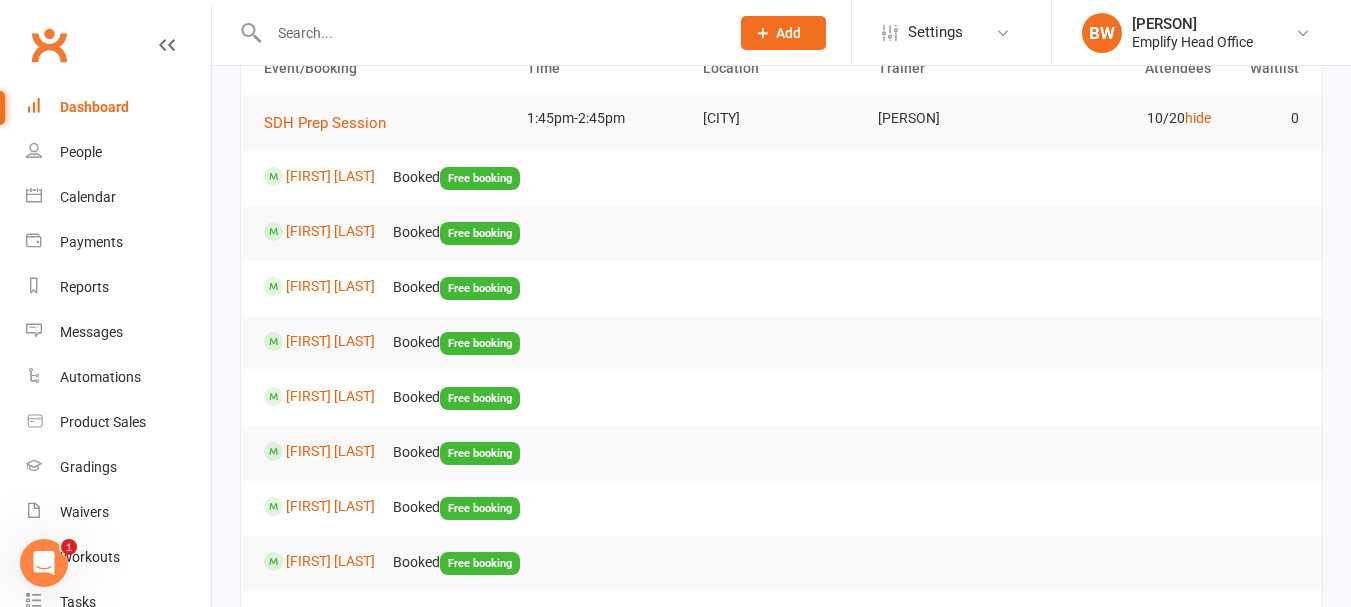click at bounding box center (489, 33) 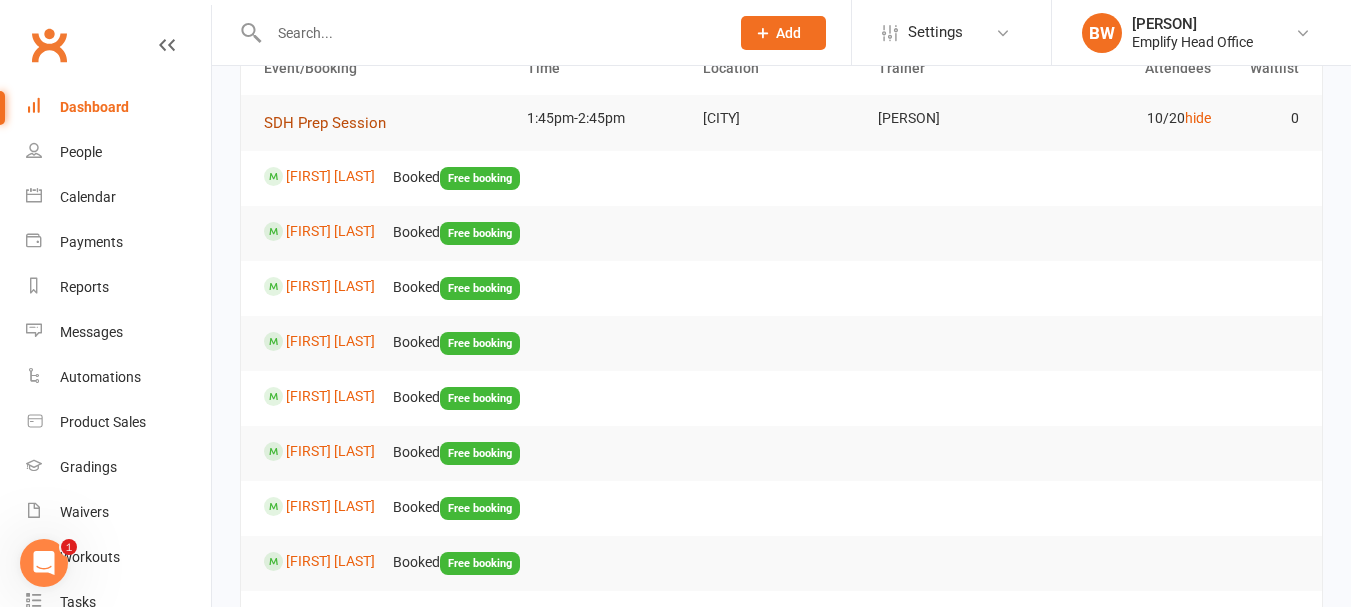 click on "SDH Prep Session" at bounding box center [325, 123] 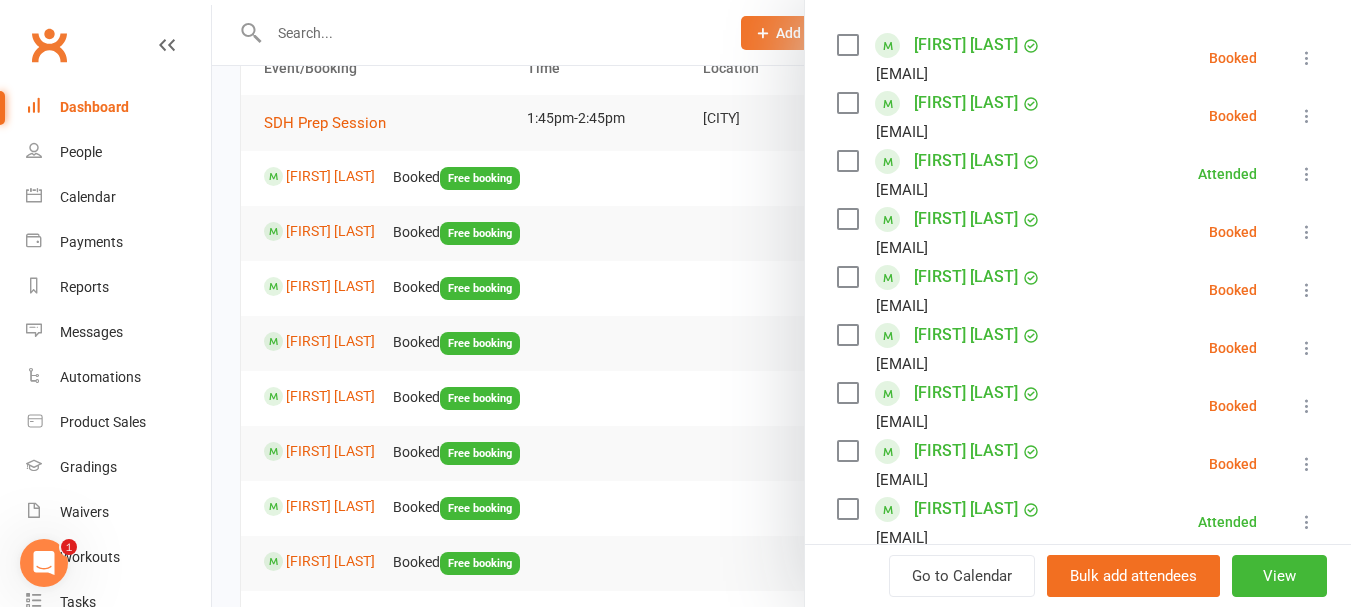 scroll, scrollTop: 300, scrollLeft: 0, axis: vertical 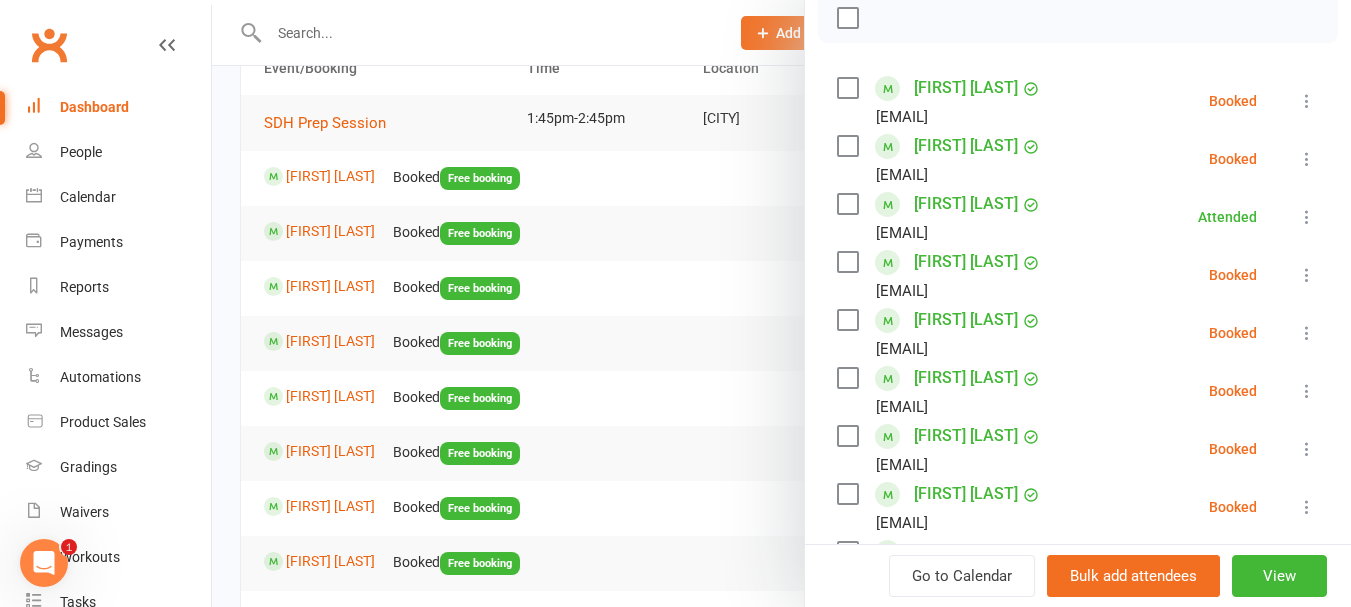 click at bounding box center [1307, 159] 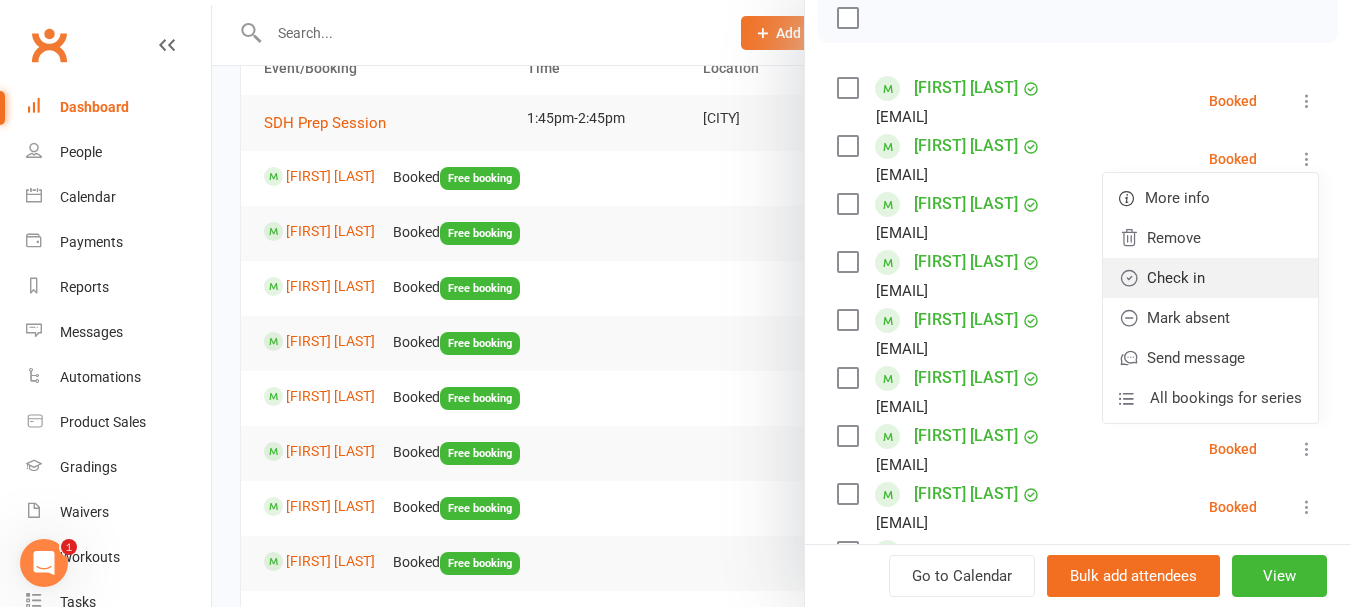 click on "Check in" at bounding box center (1210, 278) 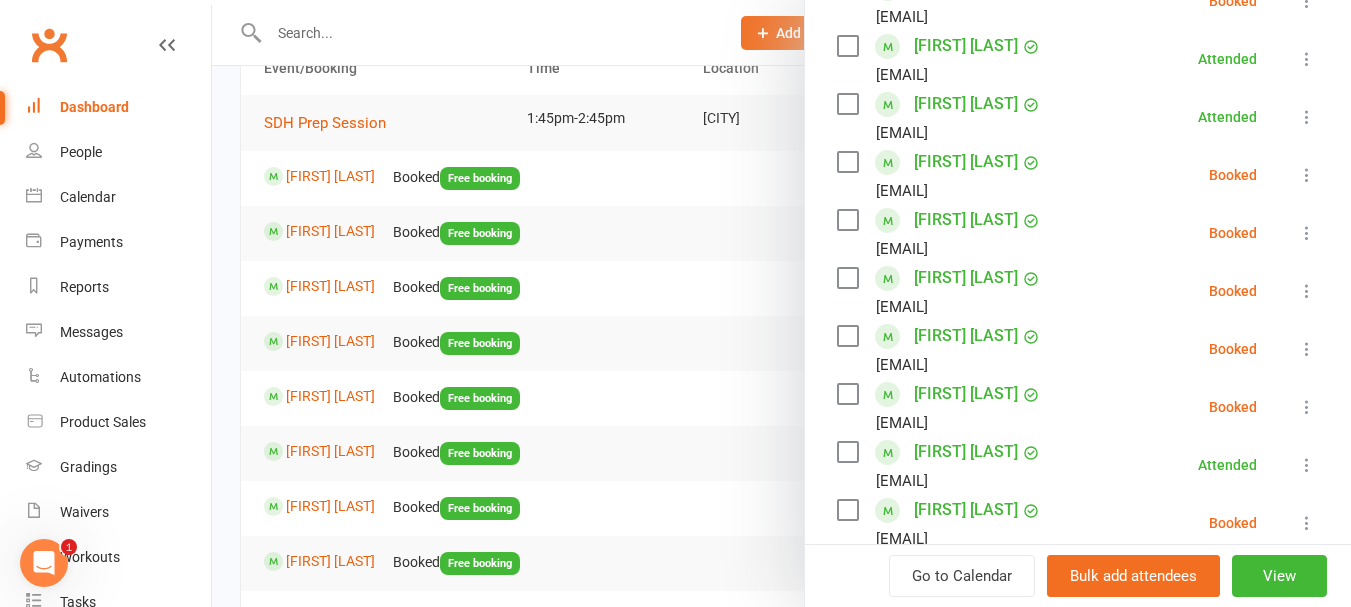 scroll, scrollTop: 500, scrollLeft: 0, axis: vertical 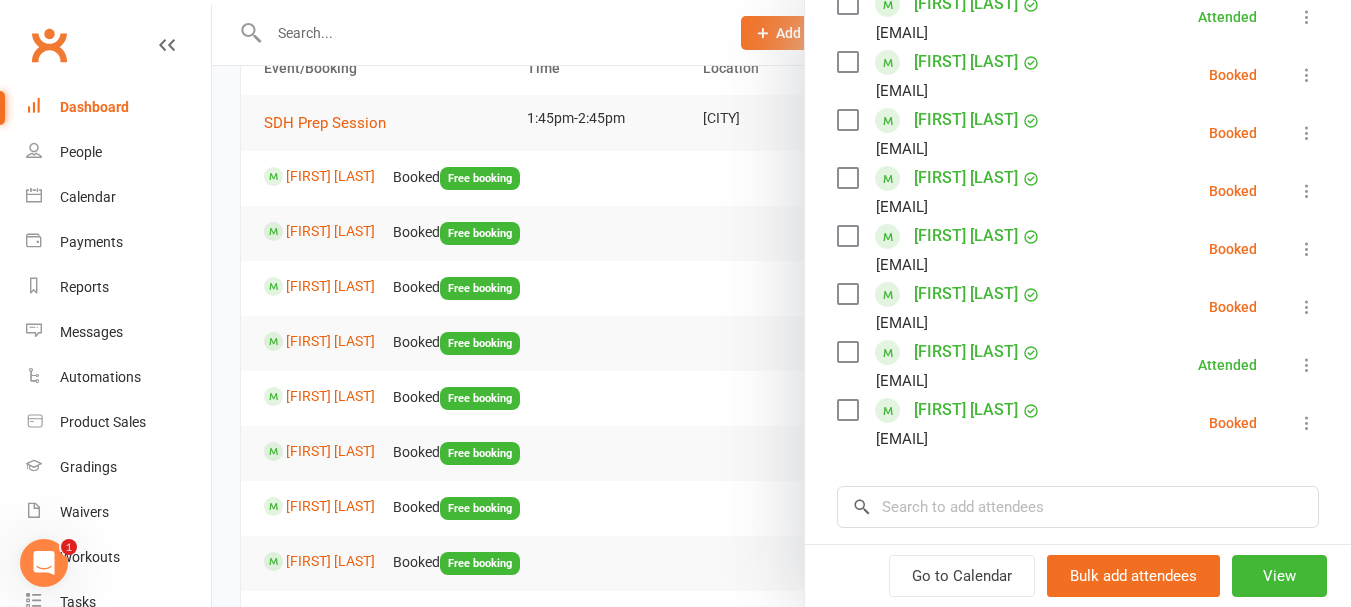 click on "Alexander Lau  iamdanilau@gmail.com Booked More info  Remove  Check in  Mark absent  Send message  All bookings for series" at bounding box center [1078, 191] 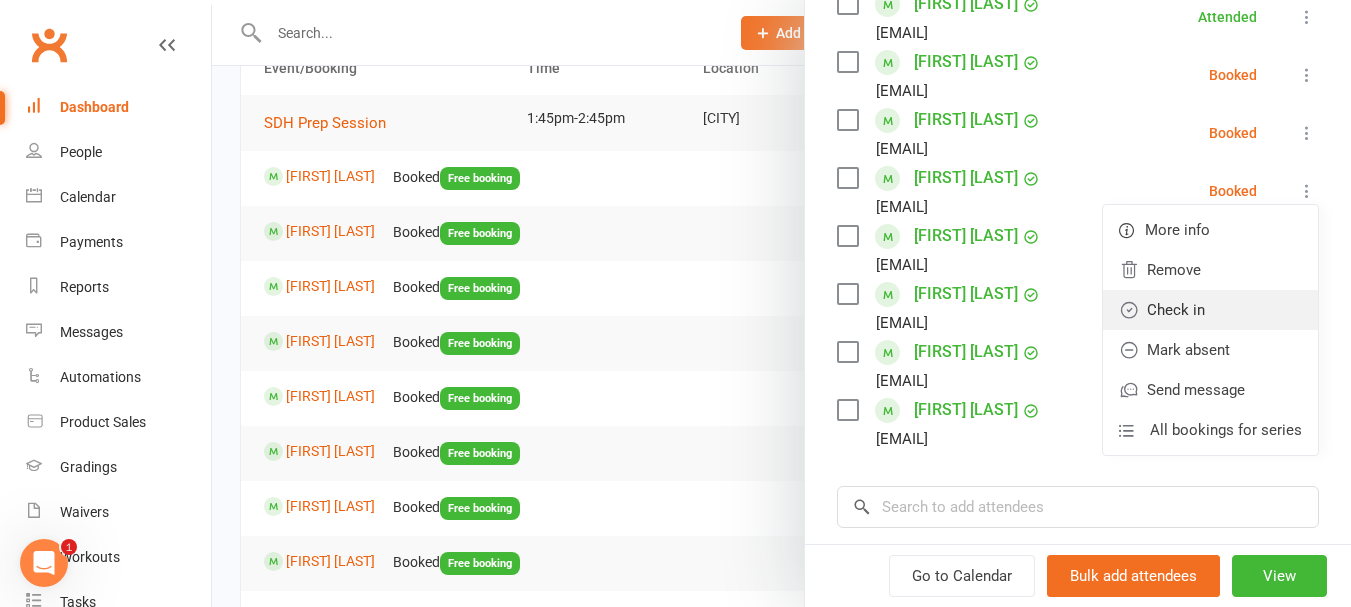 click on "Check in" at bounding box center (1210, 310) 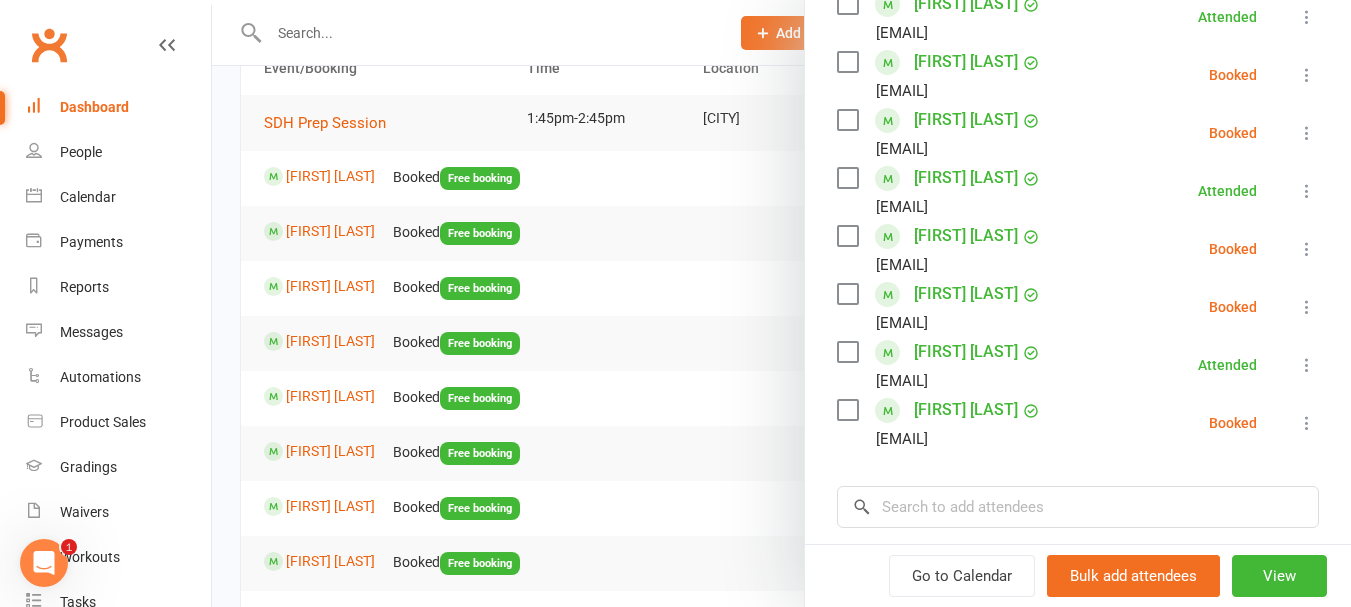 click at bounding box center (1307, 133) 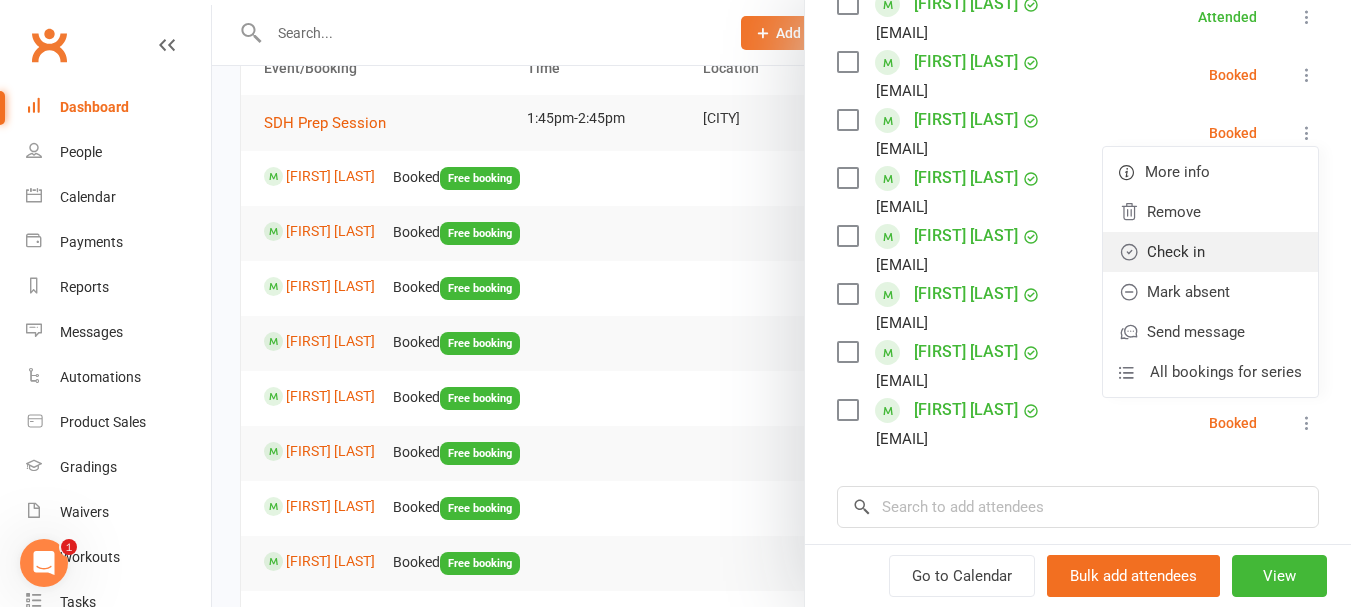 click on "Check in" at bounding box center [1210, 252] 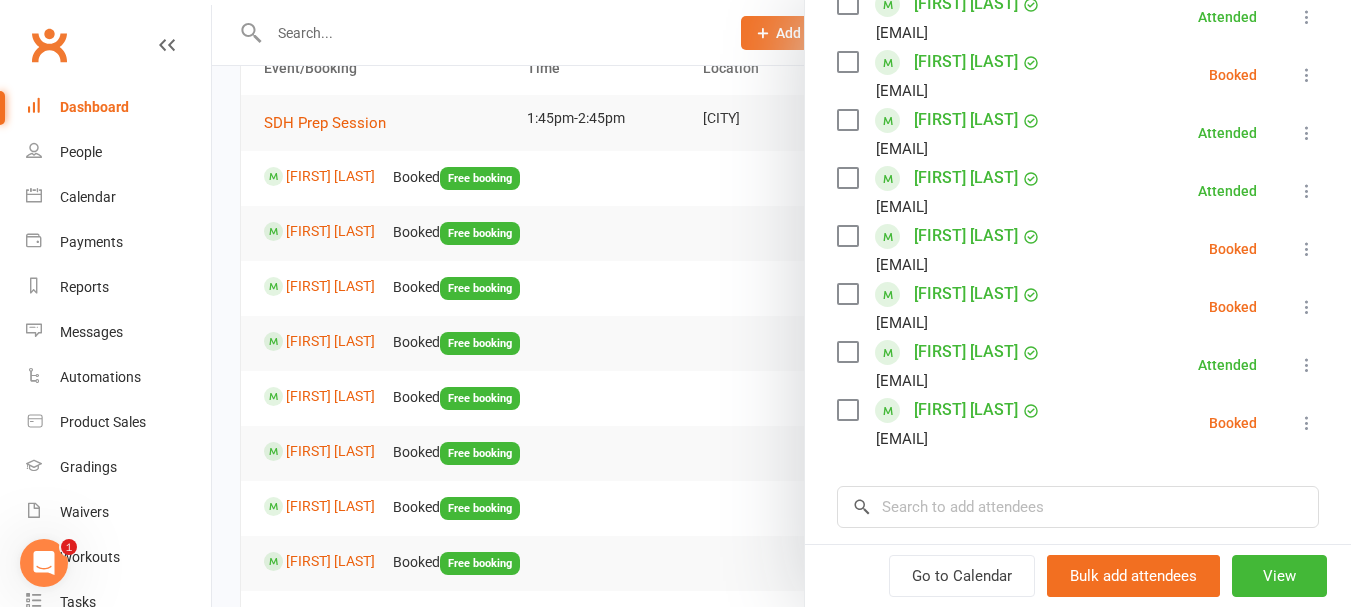 scroll, scrollTop: 400, scrollLeft: 0, axis: vertical 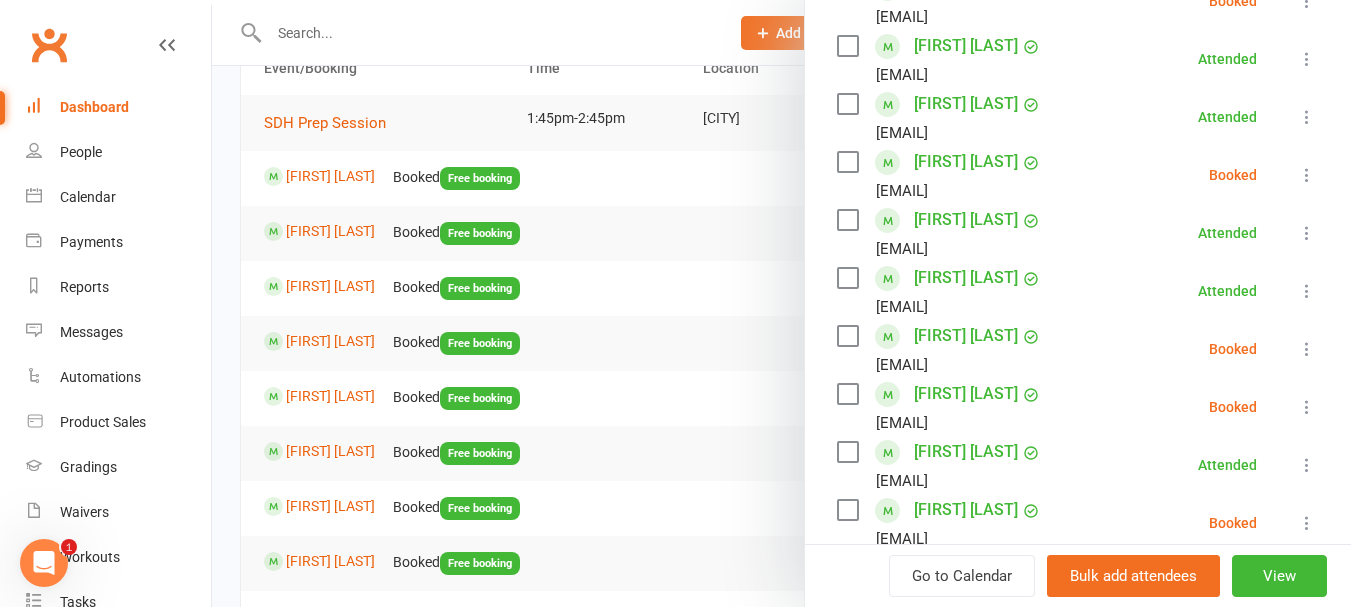 click at bounding box center [1307, 407] 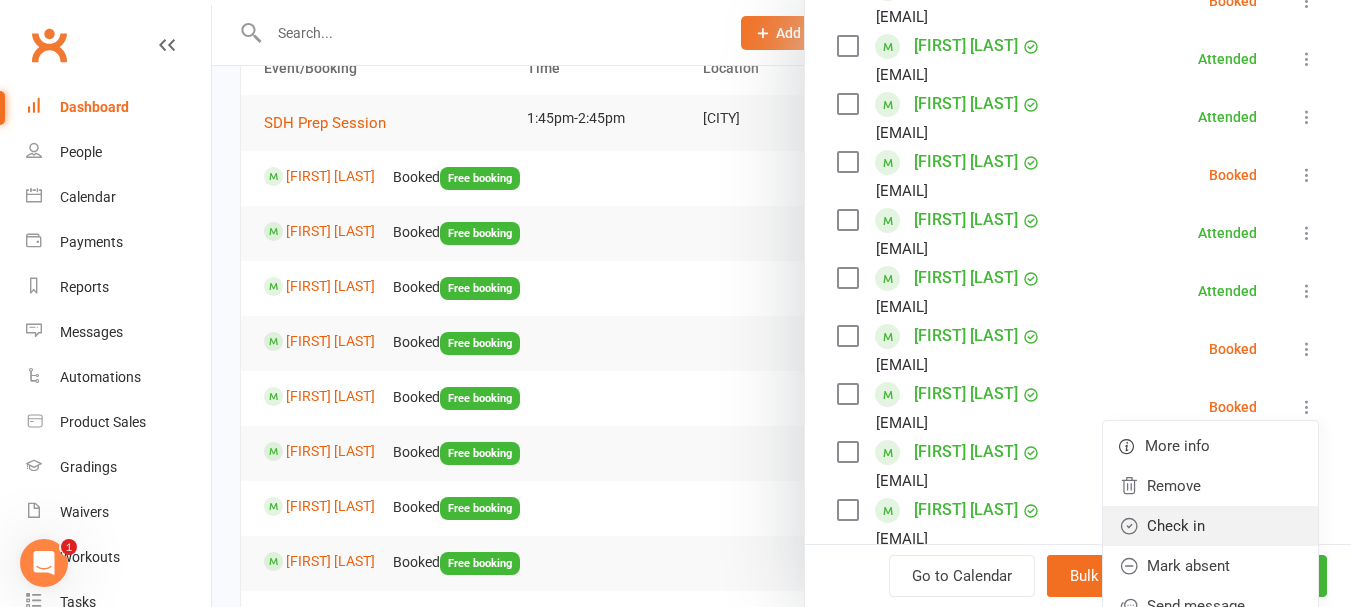 click on "Check in" at bounding box center [1210, 526] 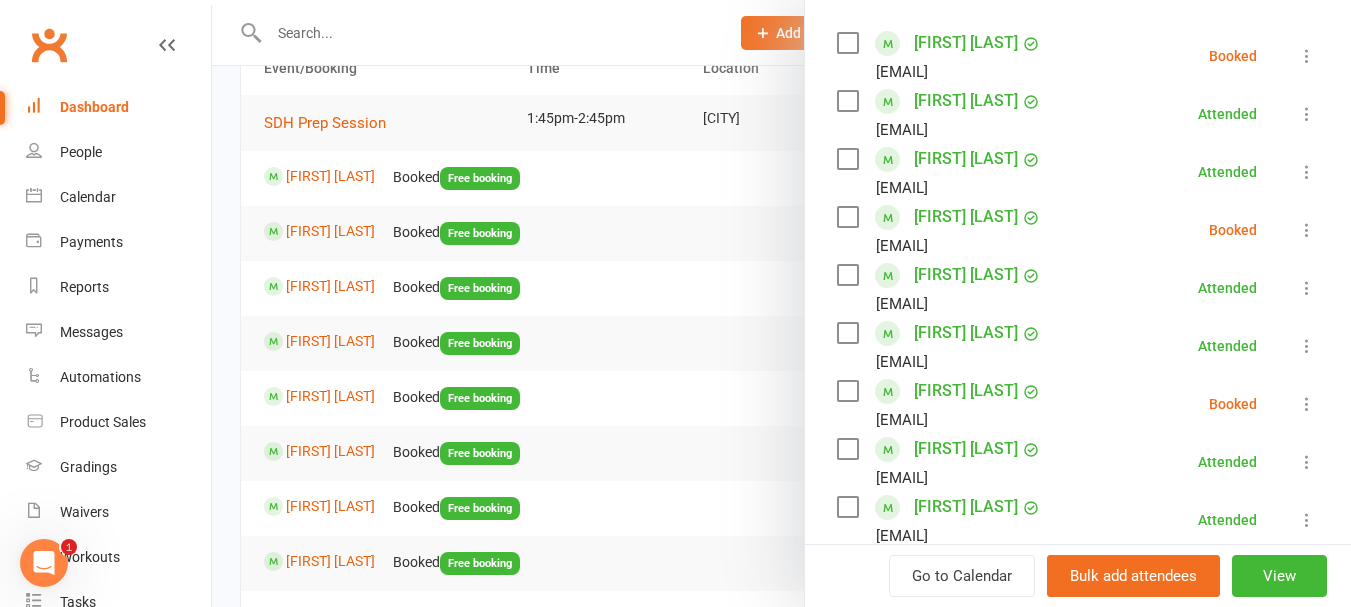 scroll, scrollTop: 300, scrollLeft: 0, axis: vertical 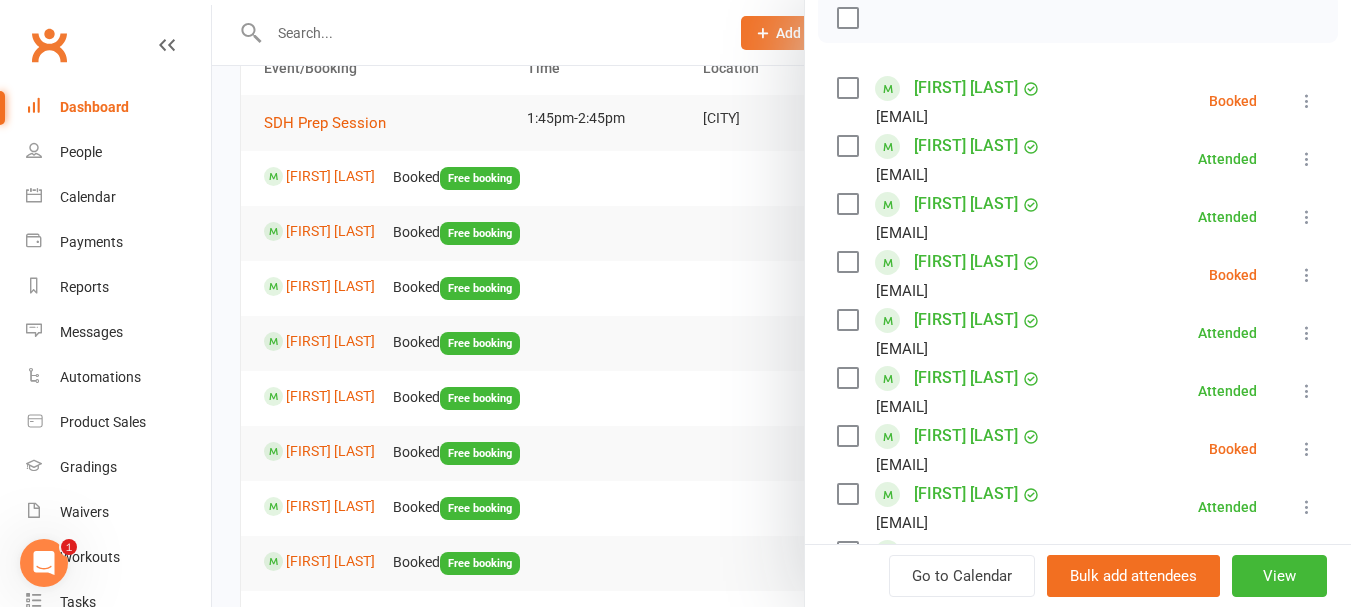 click at bounding box center [1307, 275] 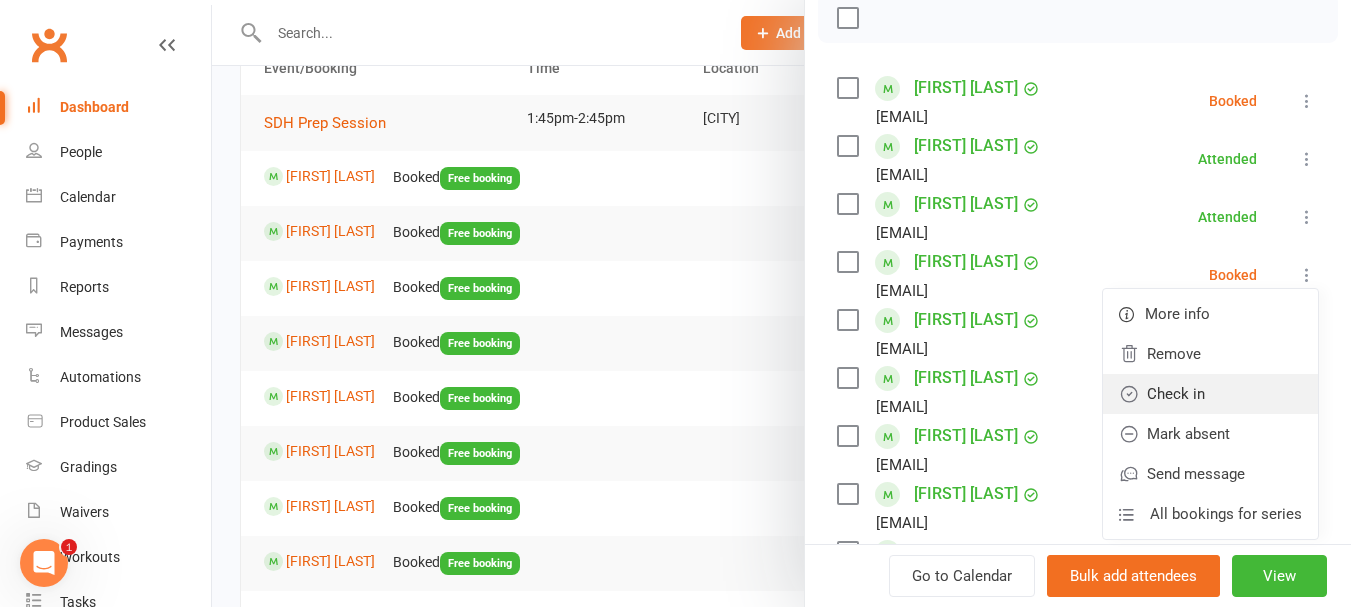 click on "Check in" at bounding box center [1210, 394] 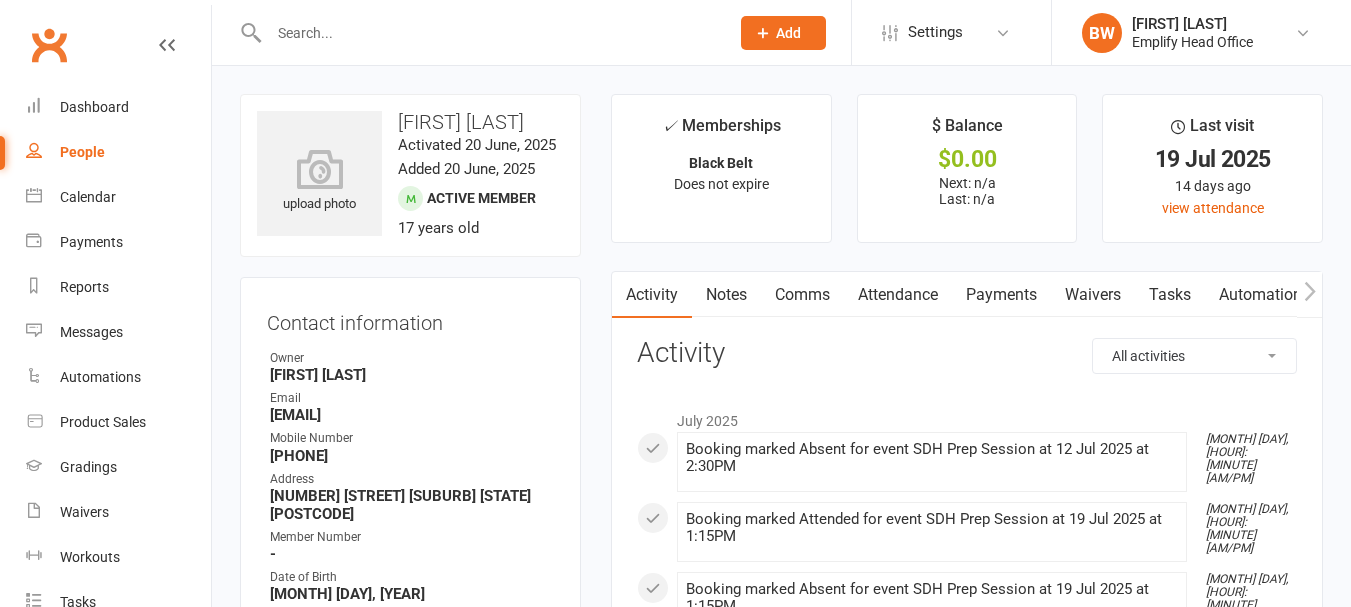 scroll, scrollTop: 0, scrollLeft: 0, axis: both 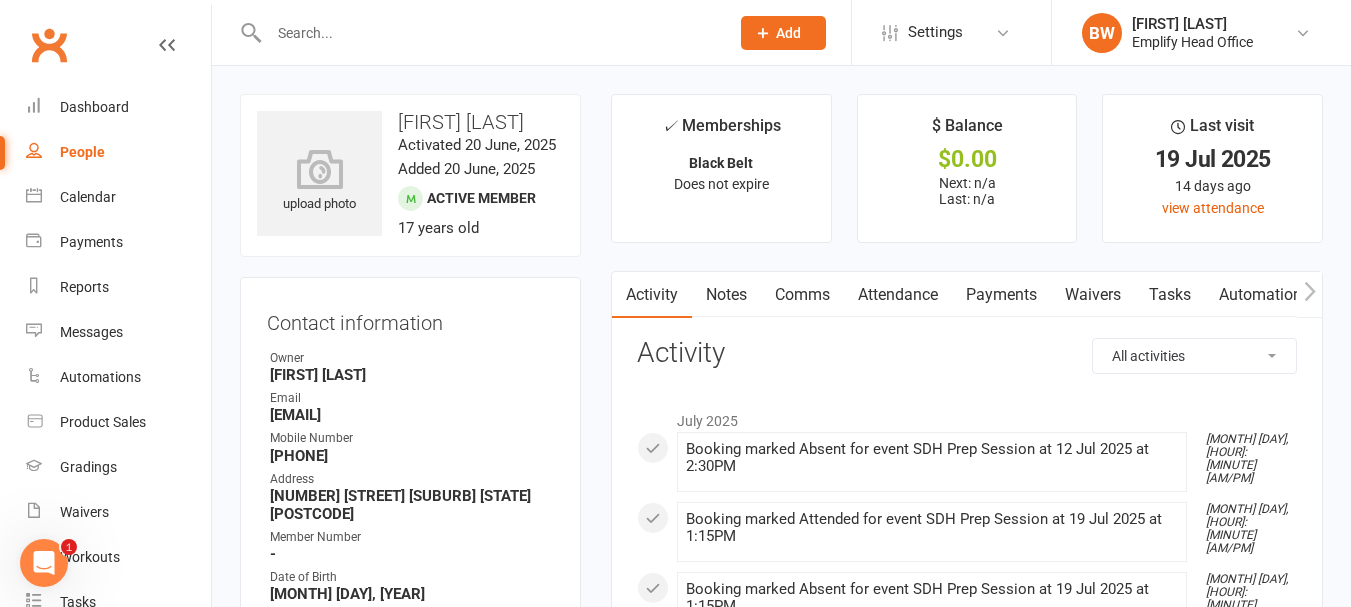 click at bounding box center (489, 33) 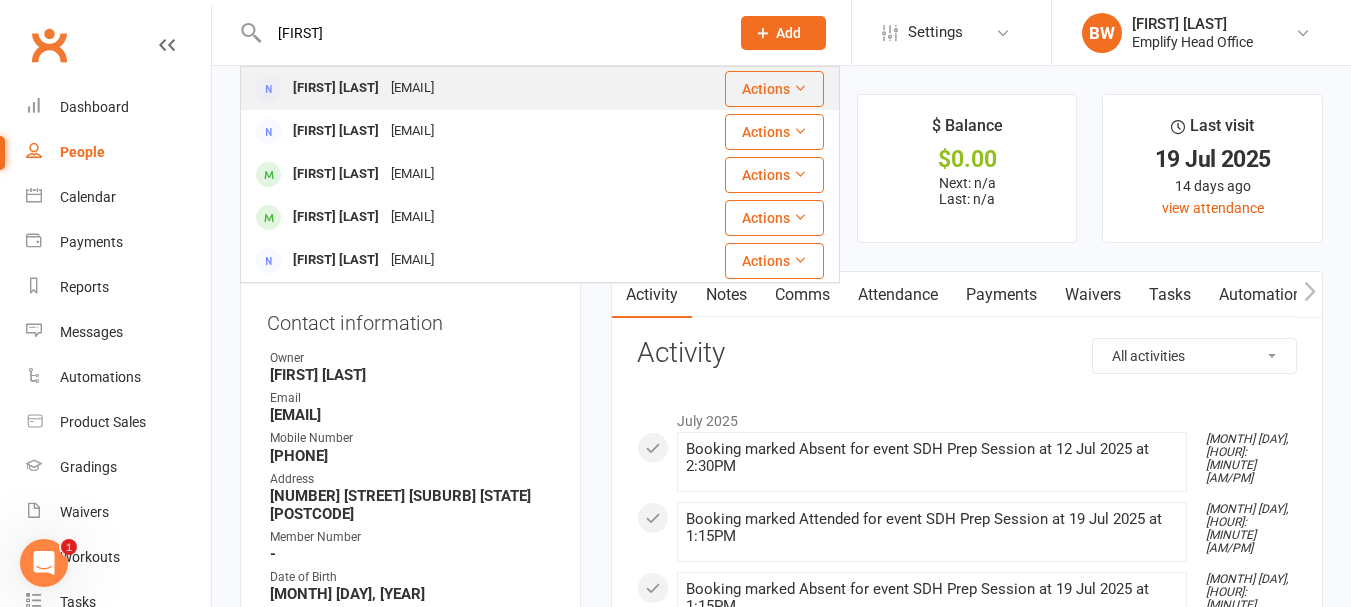 type on "janet" 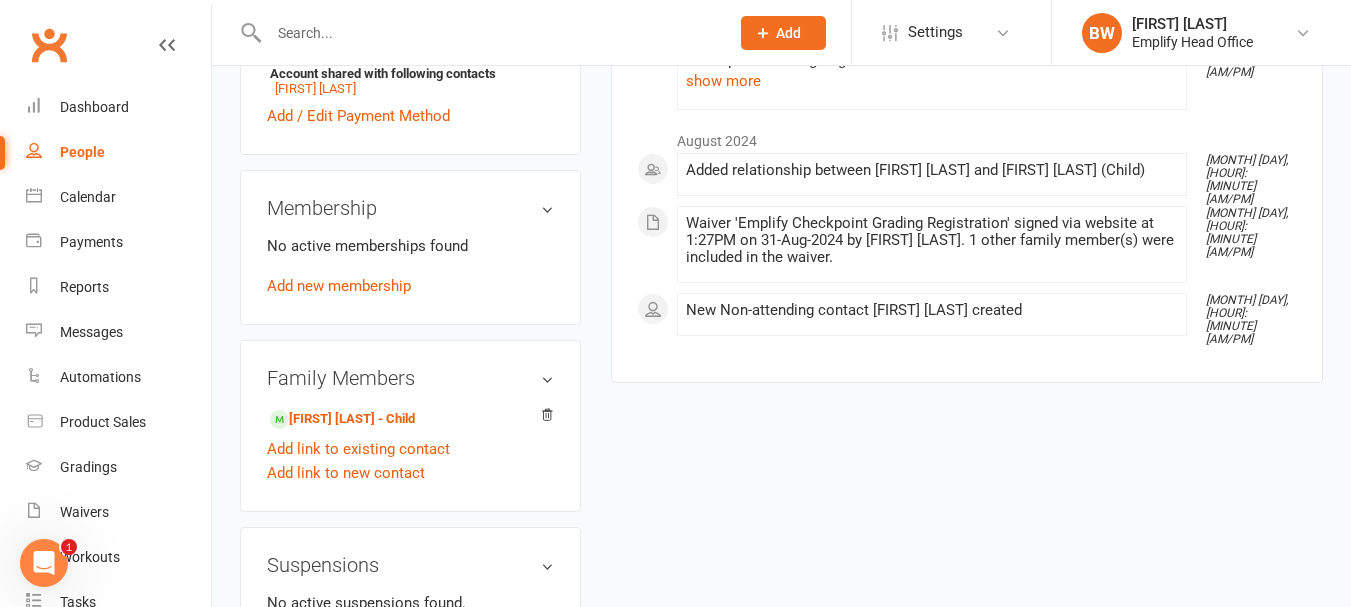 scroll, scrollTop: 700, scrollLeft: 0, axis: vertical 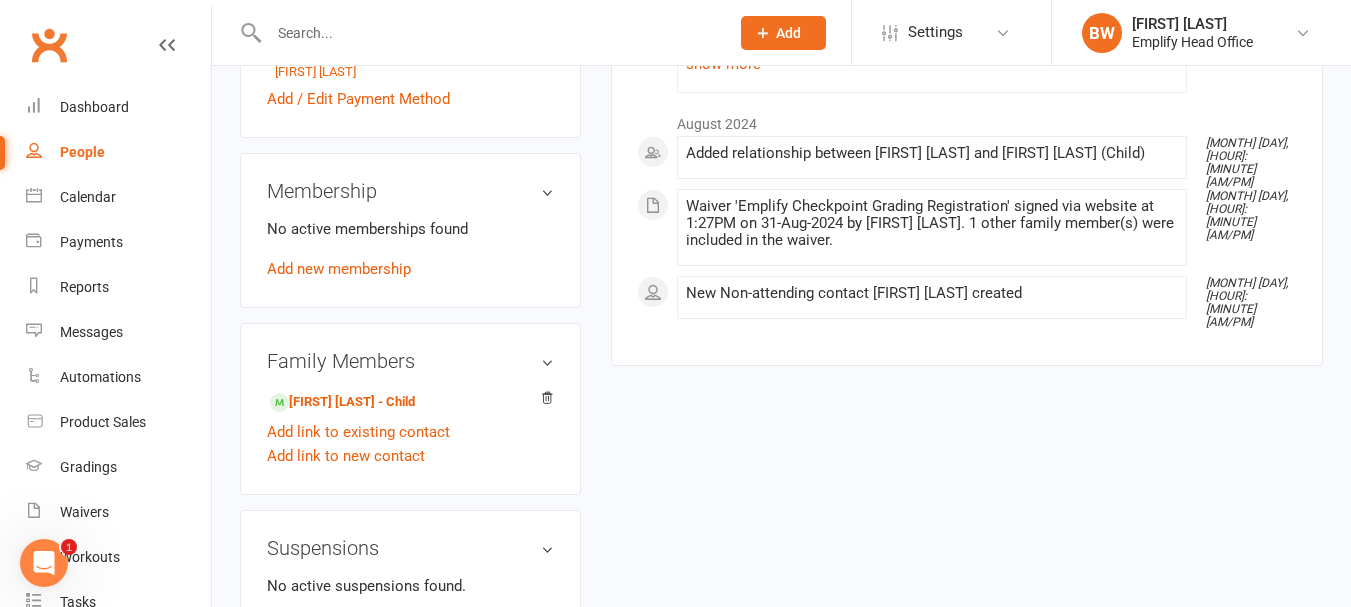 click at bounding box center (489, 33) 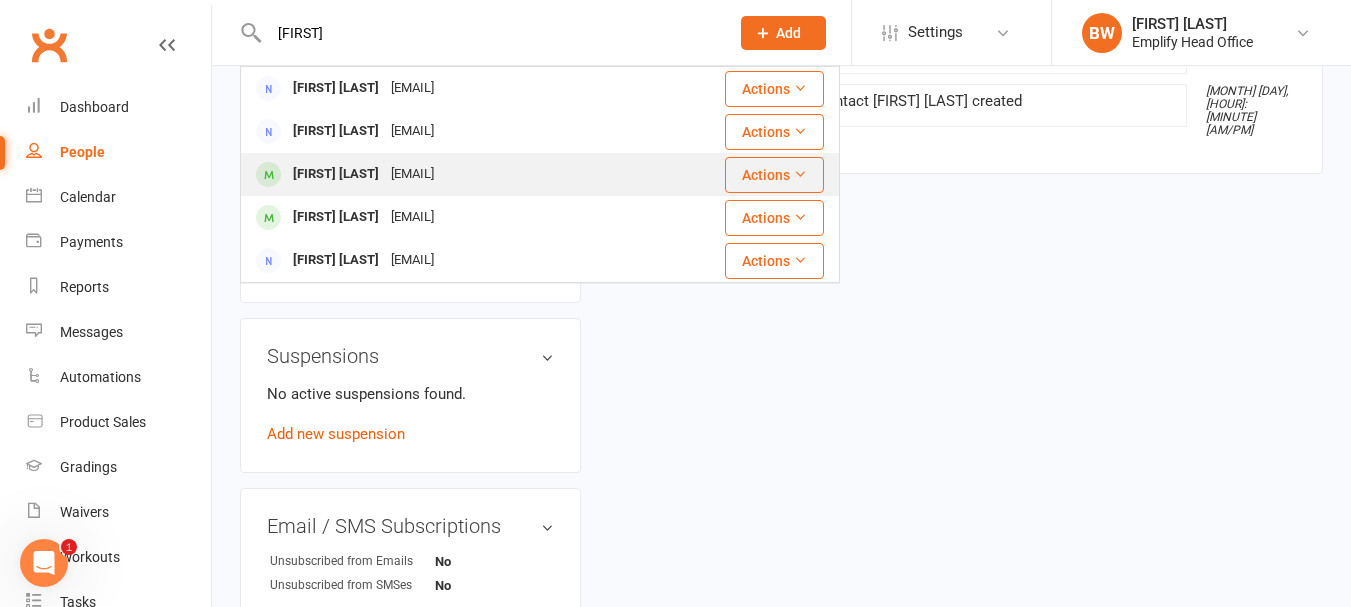 scroll, scrollTop: 900, scrollLeft: 0, axis: vertical 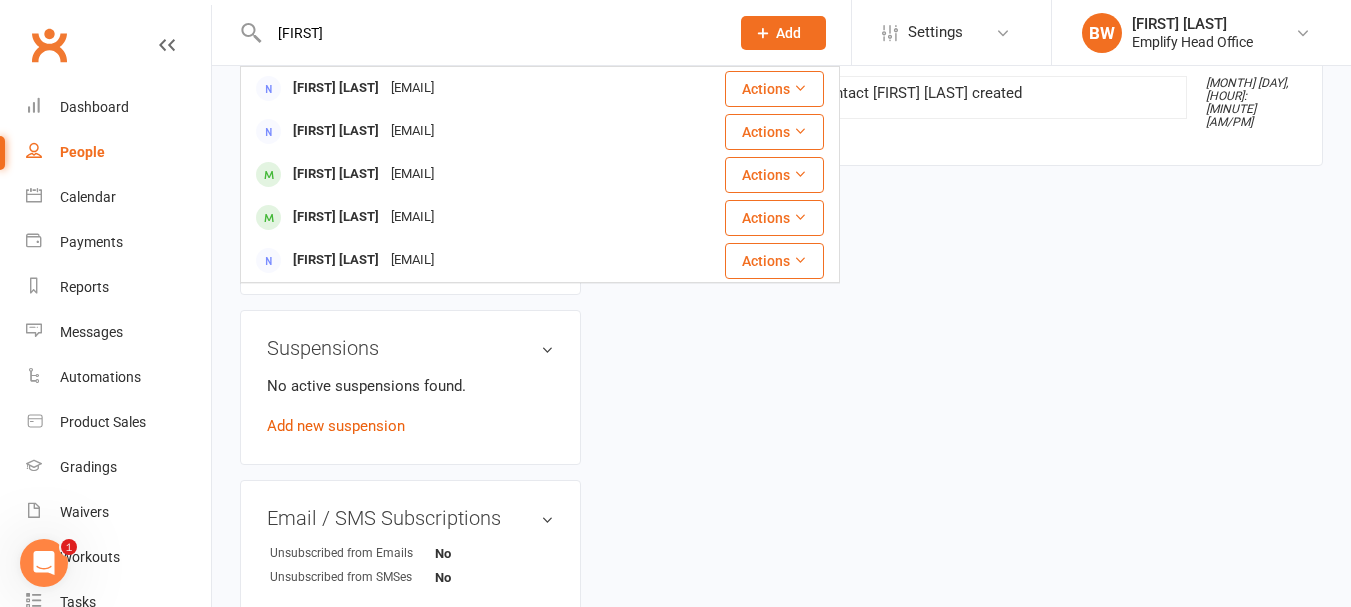 type on "janet" 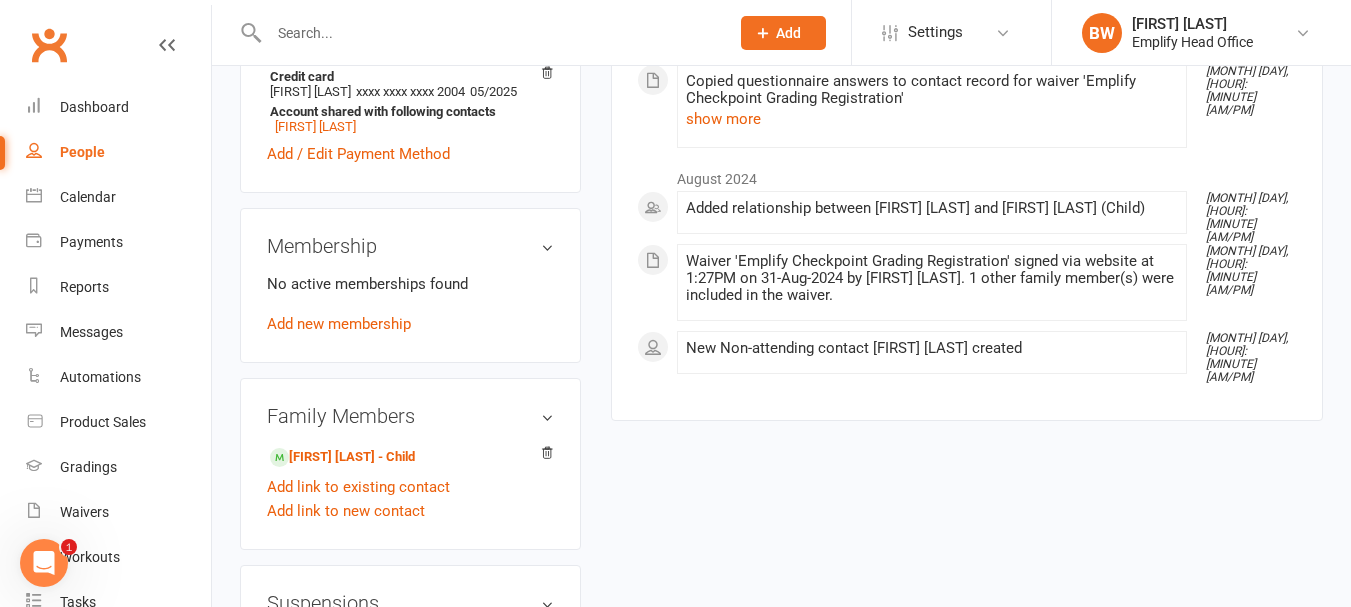 scroll, scrollTop: 300, scrollLeft: 0, axis: vertical 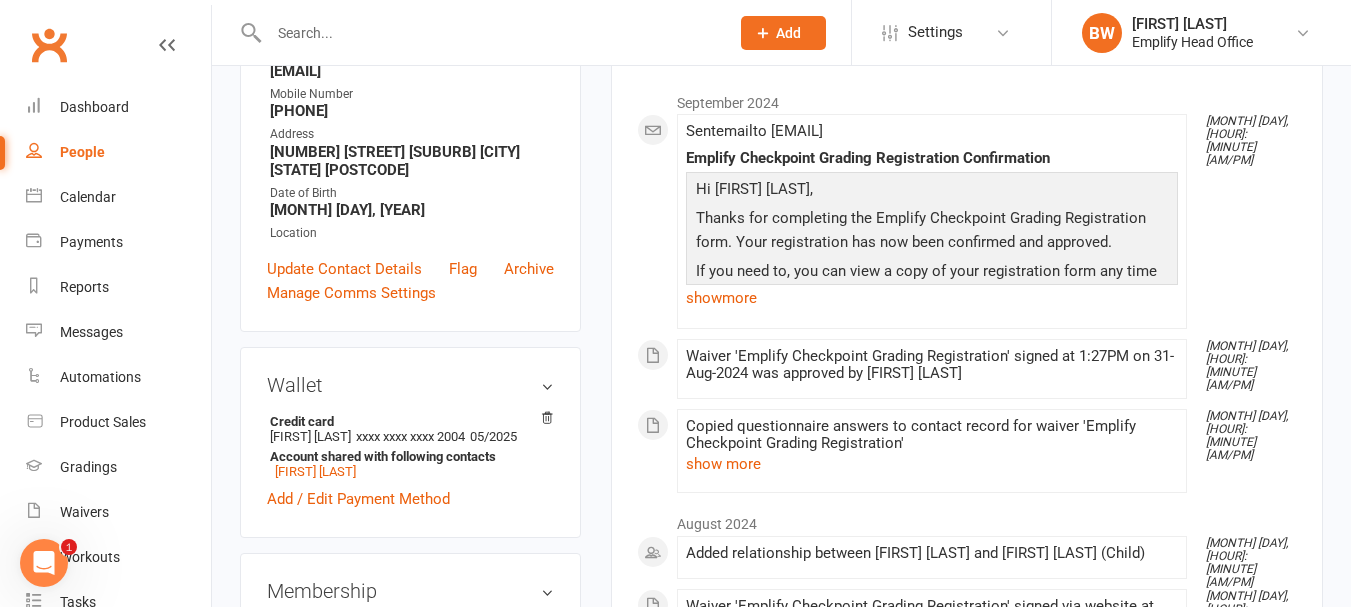 click at bounding box center [489, 33] 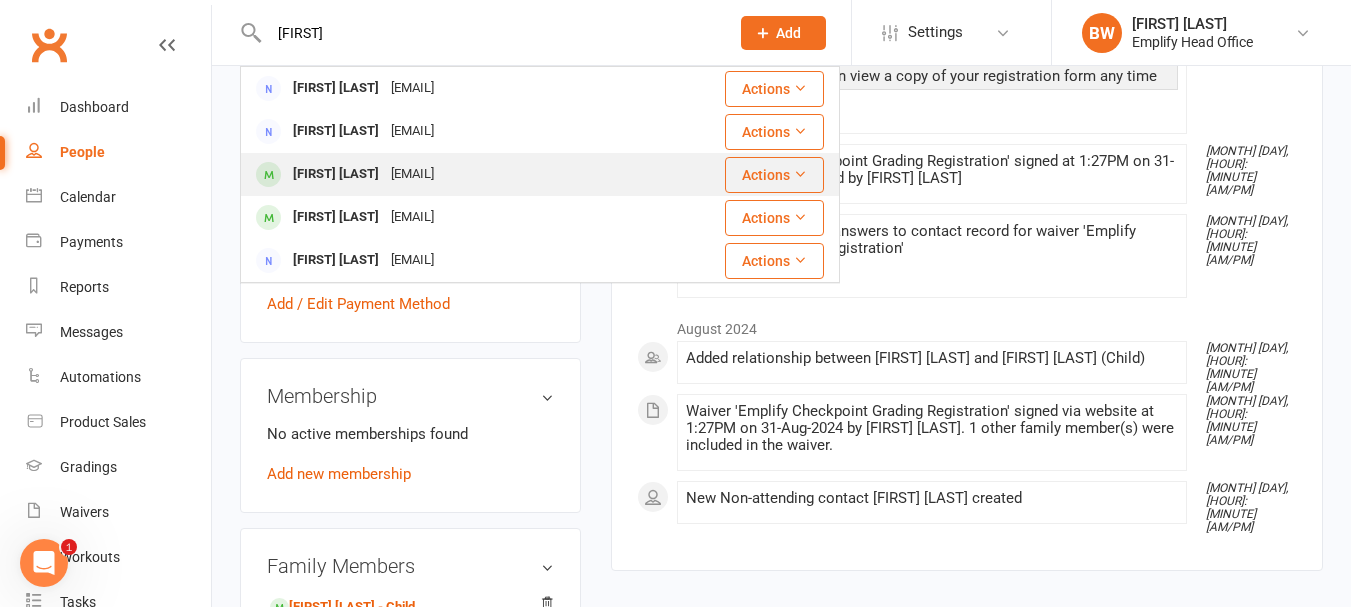 scroll, scrollTop: 500, scrollLeft: 0, axis: vertical 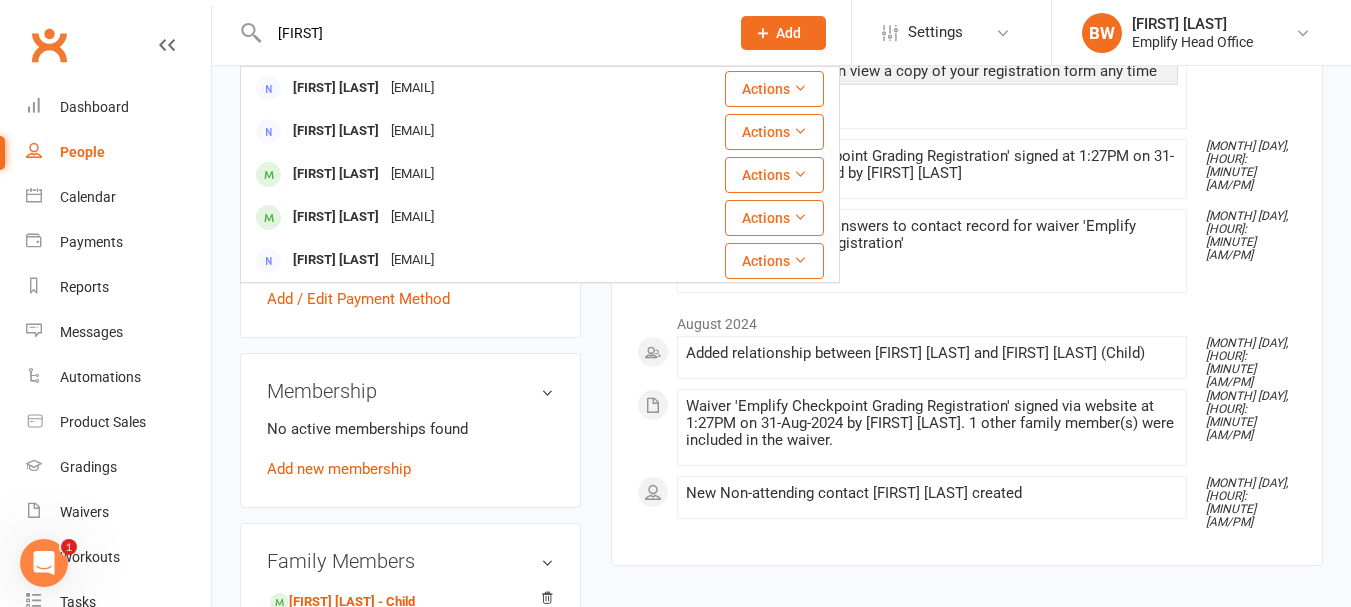 type on "[FIRST]" 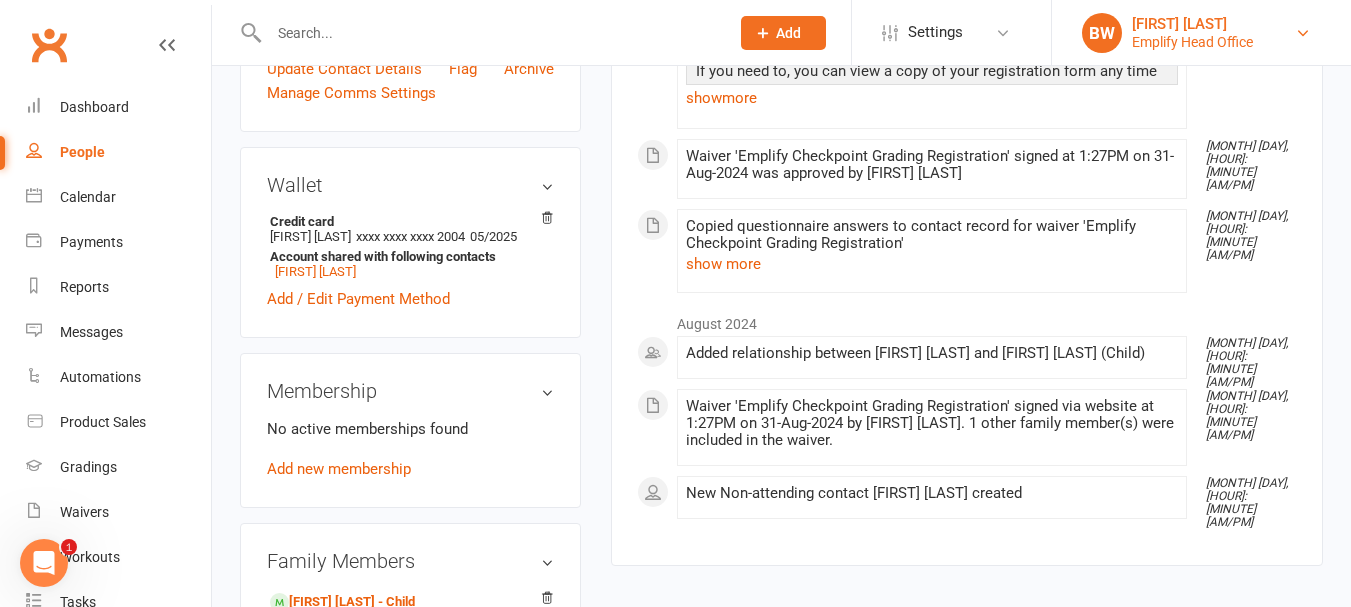 click on "[FIRST] [LAST]" at bounding box center [1192, 24] 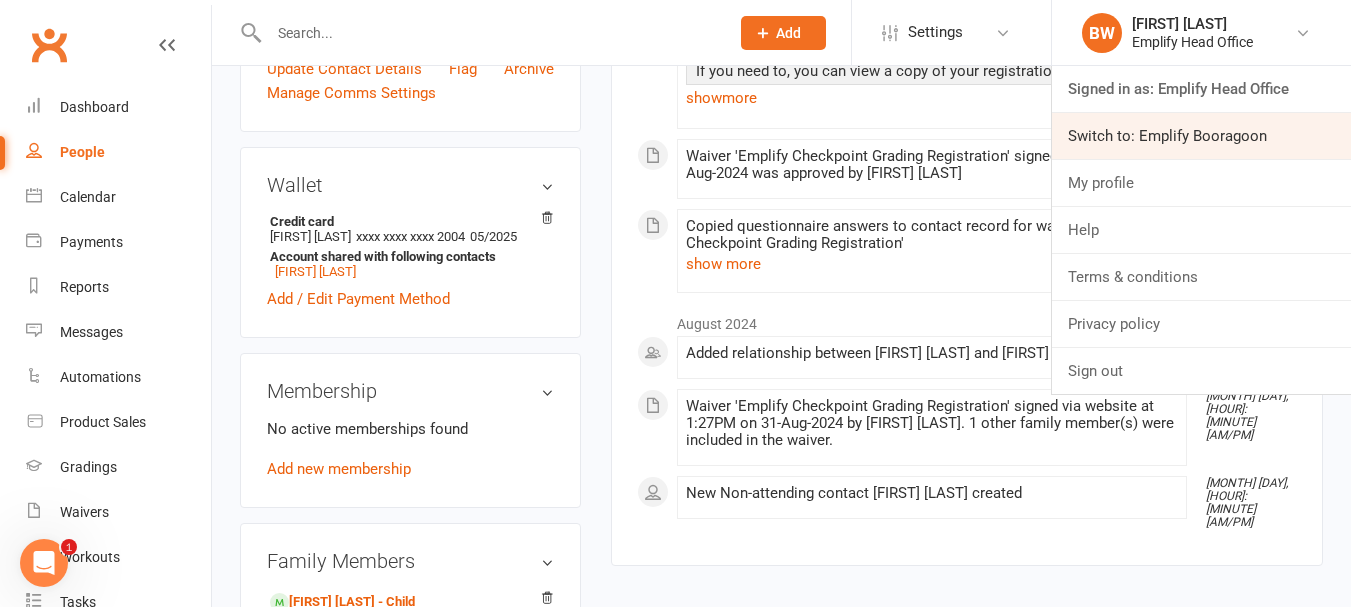 click on "Switch to: Emplify Booragoon" at bounding box center [1201, 136] 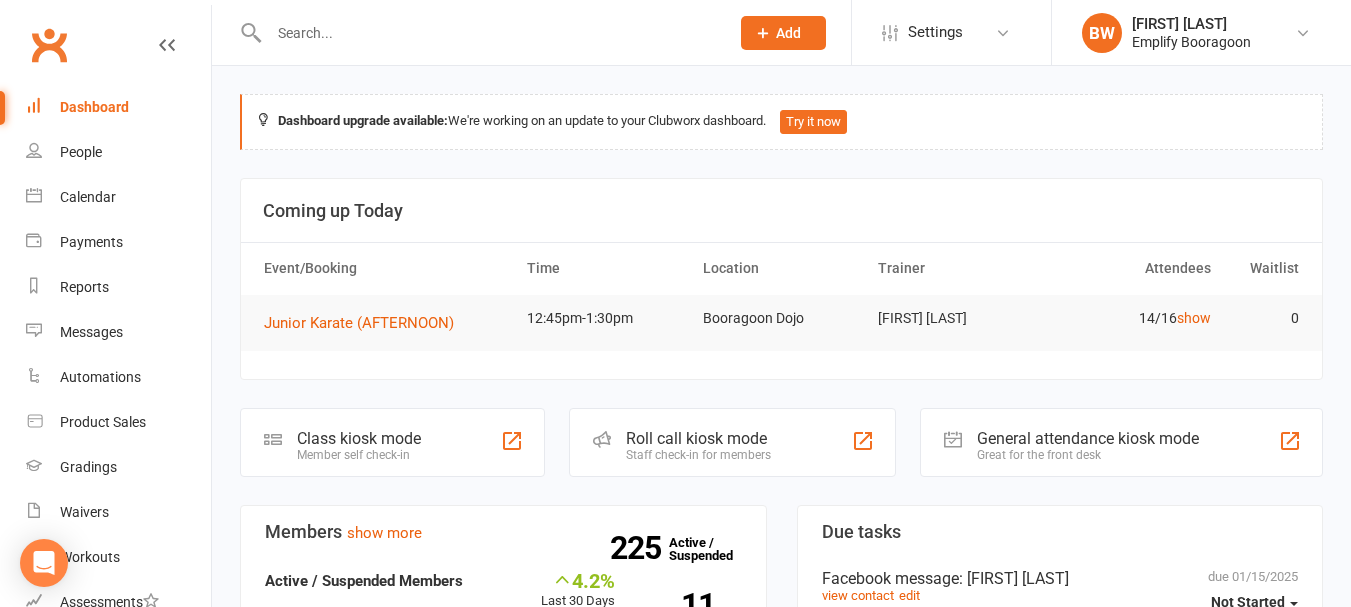 scroll, scrollTop: 0, scrollLeft: 0, axis: both 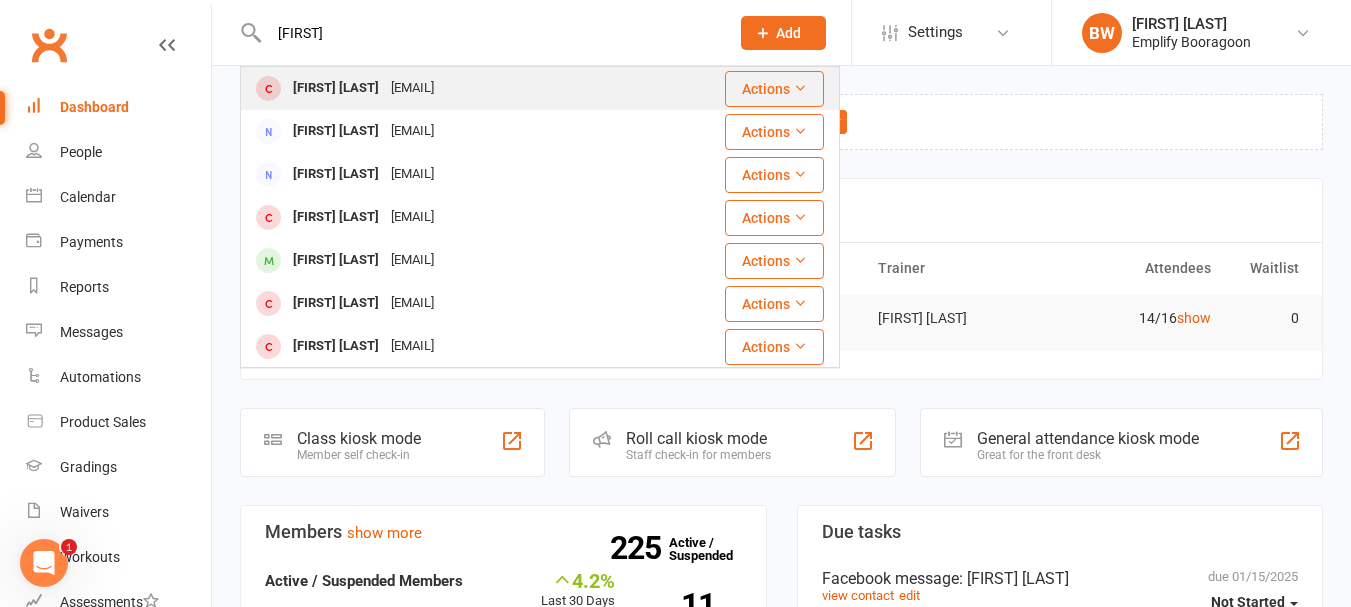 type on "[FIRST]" 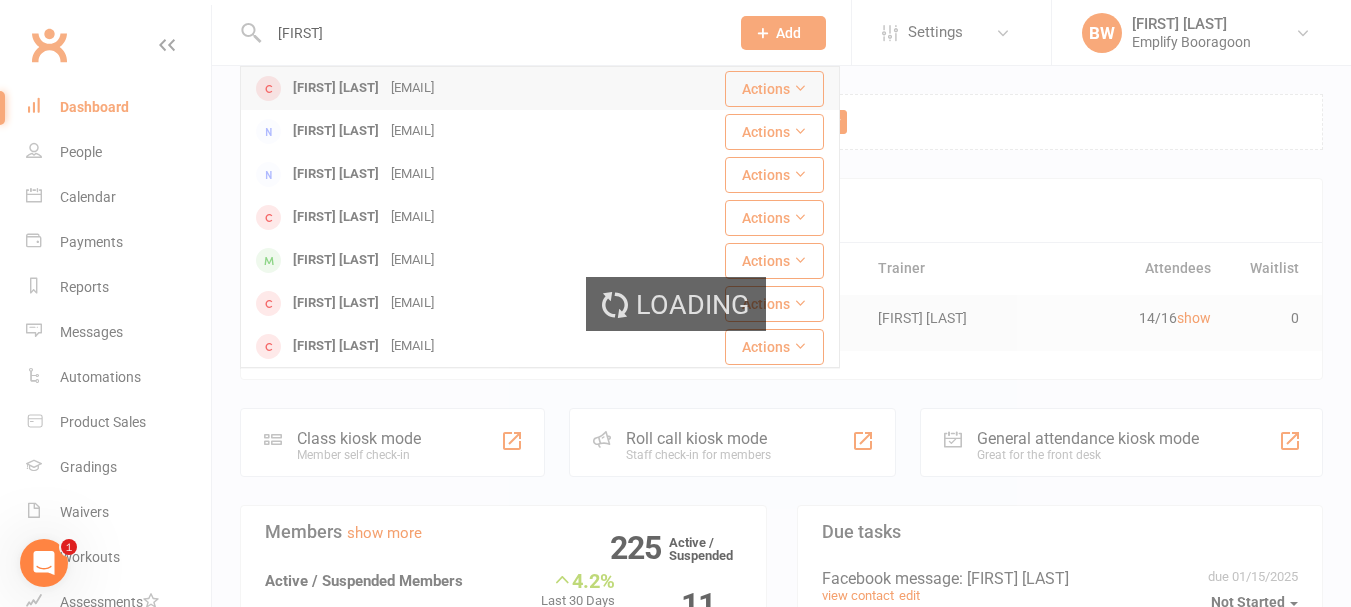type 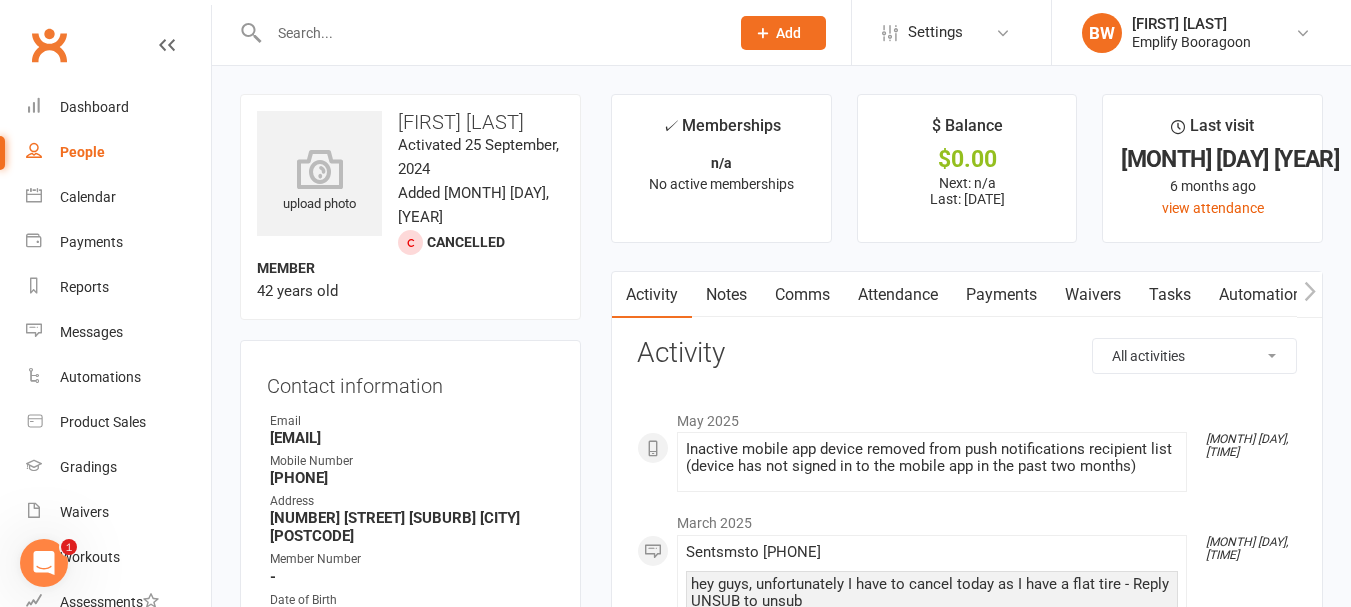 click on "Attendance" at bounding box center [898, 295] 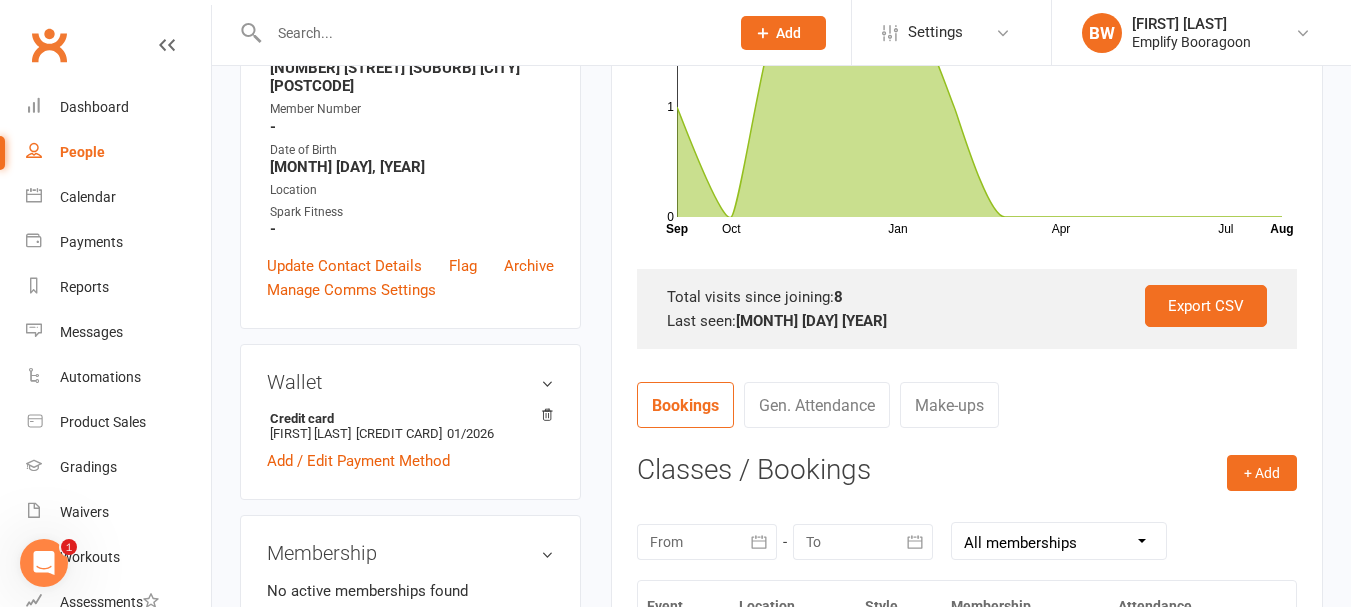 scroll, scrollTop: 700, scrollLeft: 0, axis: vertical 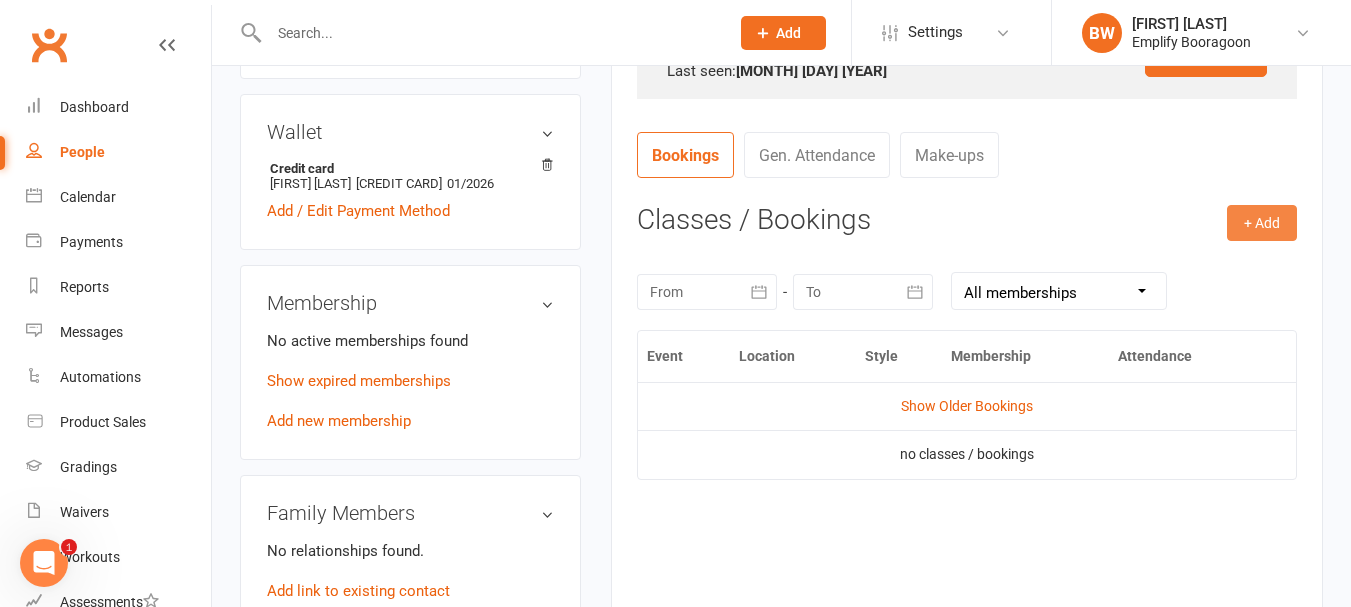 click on "+ Add" at bounding box center [1262, 223] 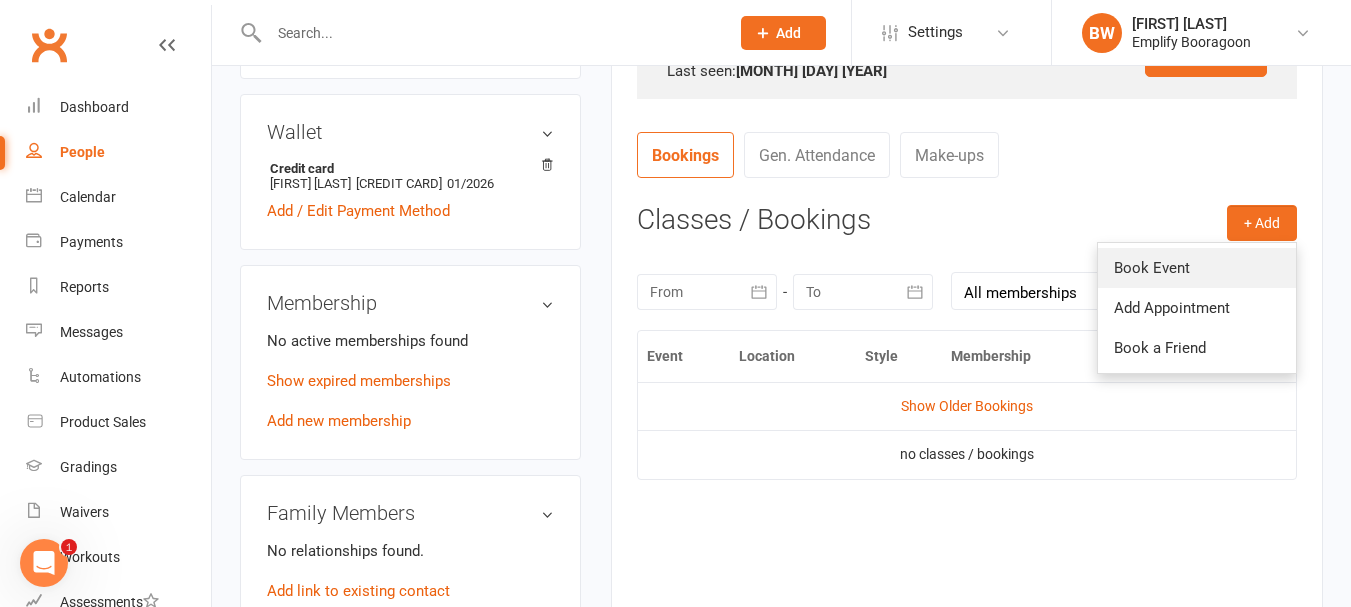 click on "Book Event" at bounding box center [1197, 268] 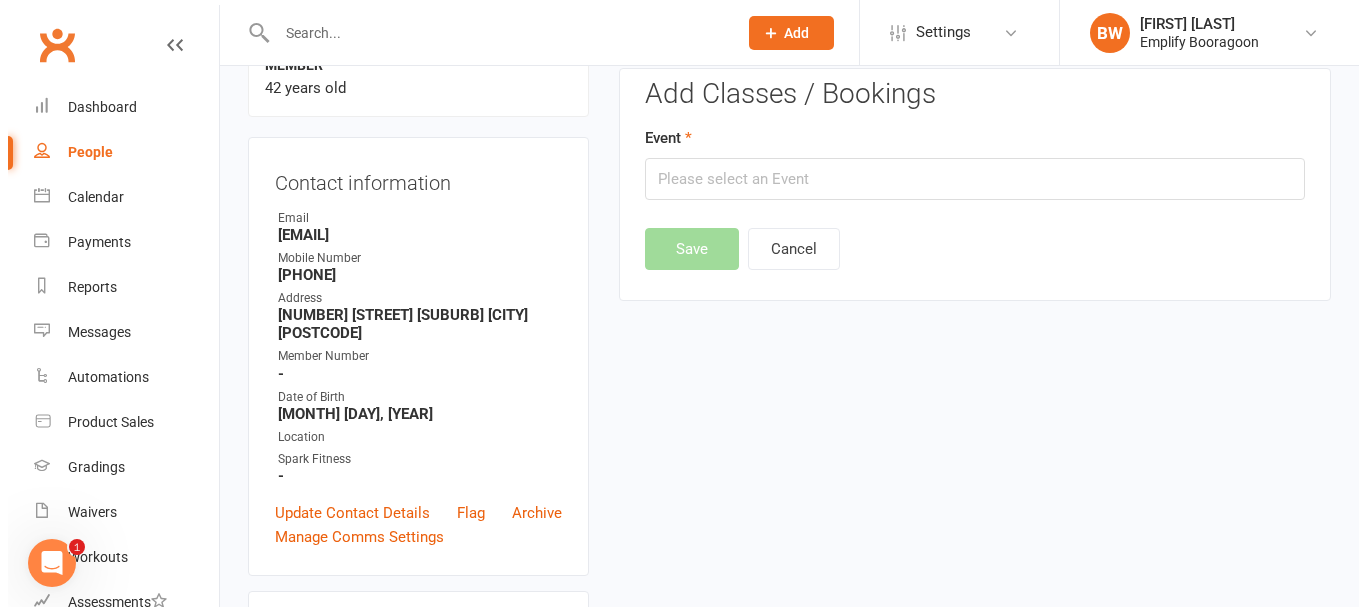 scroll, scrollTop: 171, scrollLeft: 0, axis: vertical 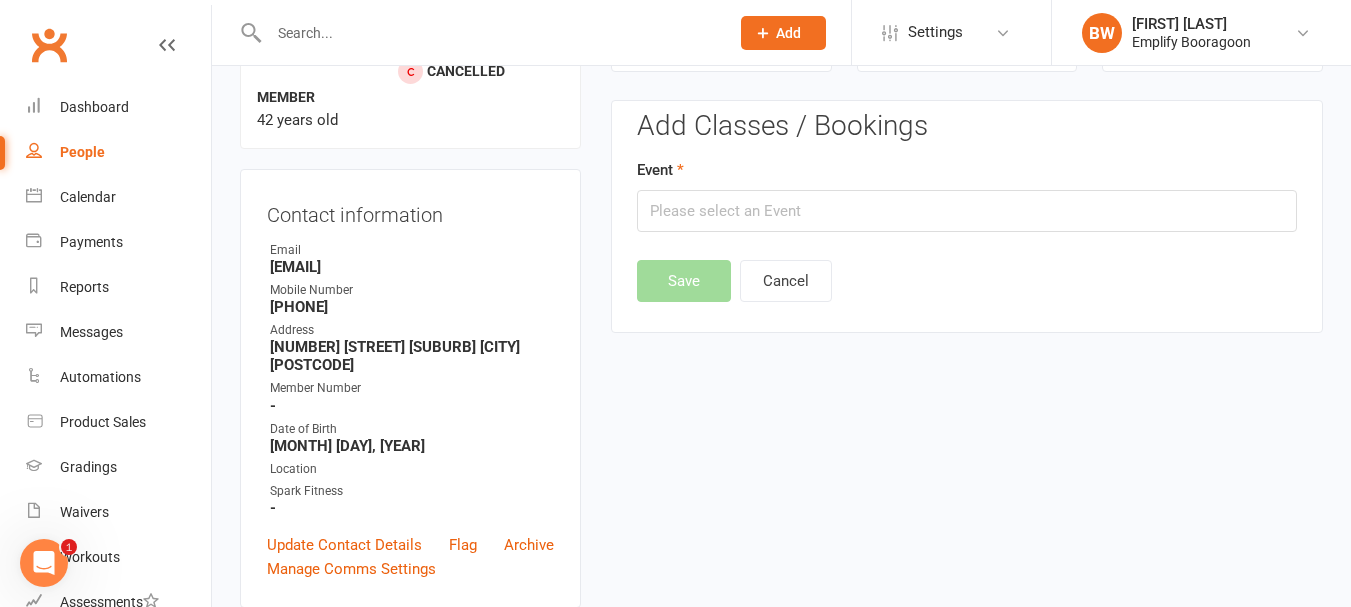 click on "Event" at bounding box center [967, 195] 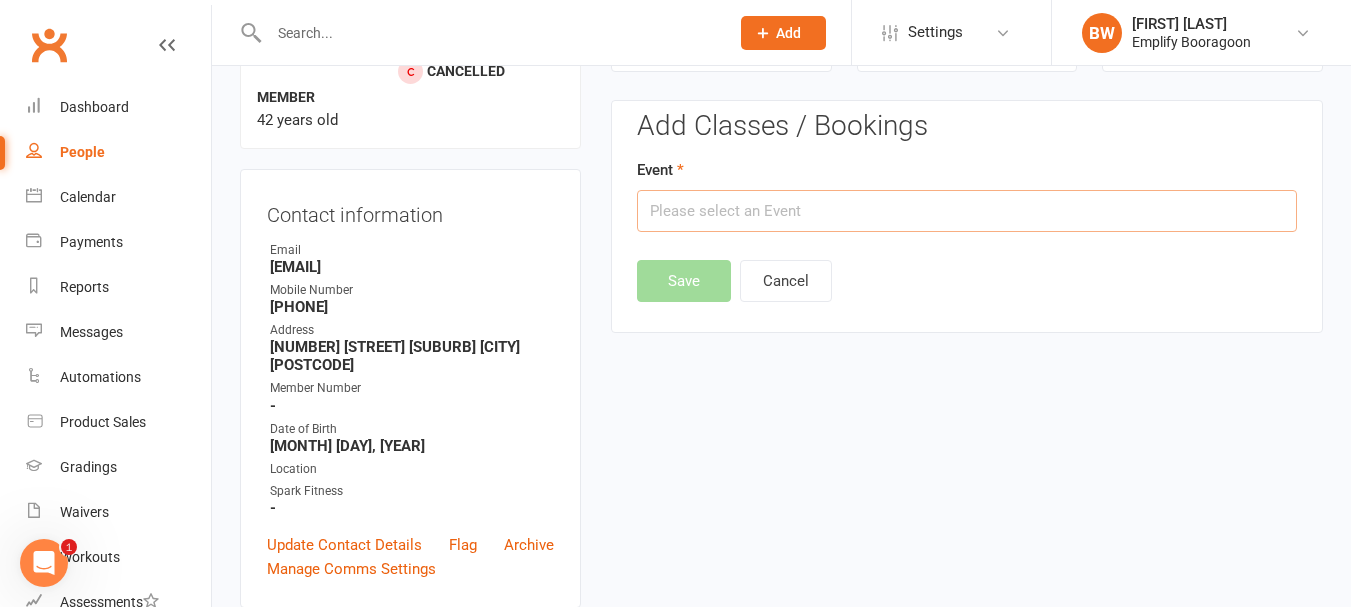 click at bounding box center (967, 211) 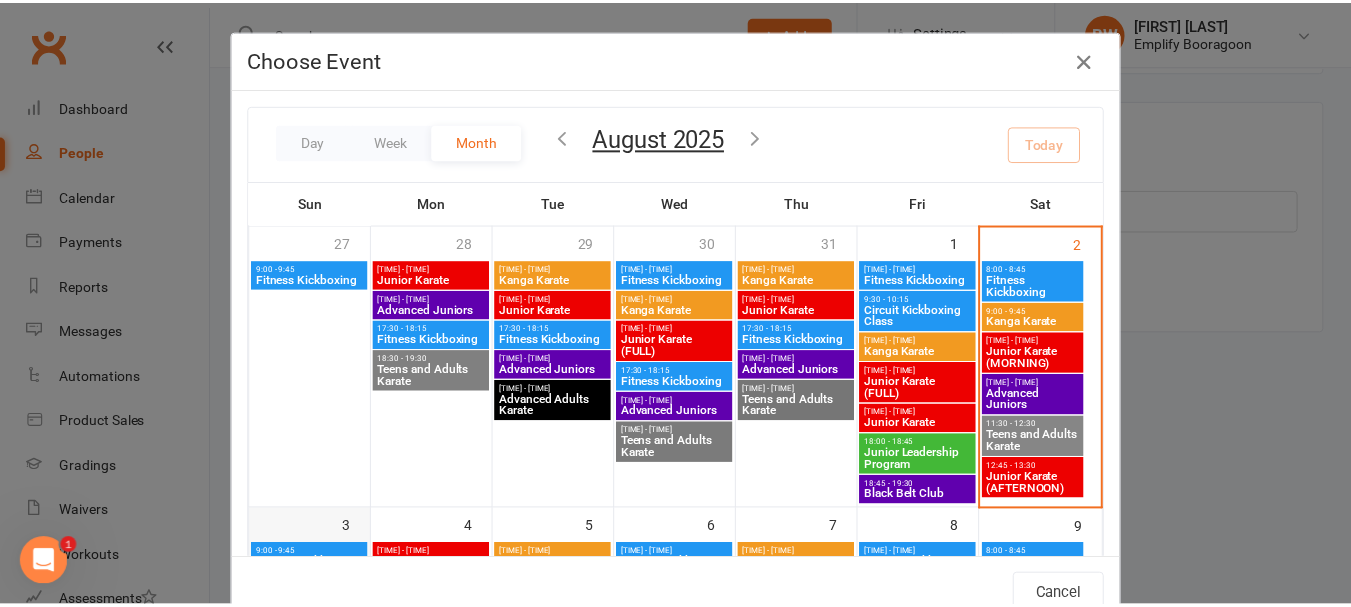 scroll, scrollTop: 300, scrollLeft: 0, axis: vertical 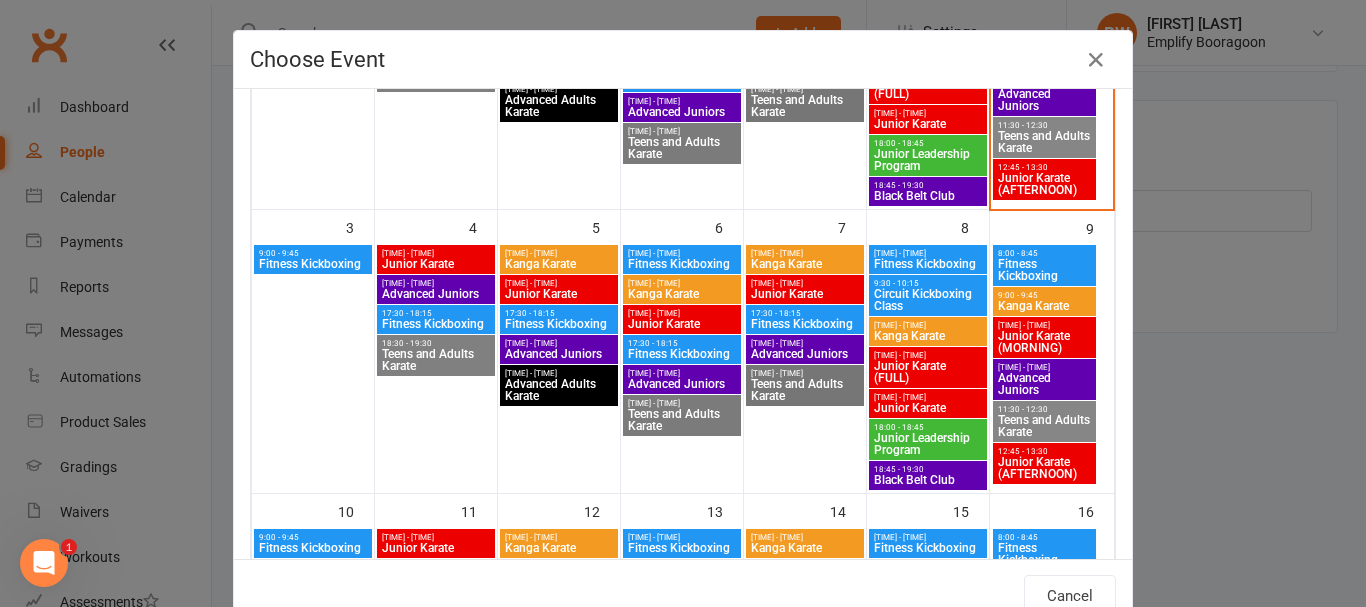click on "Fitness Kickboxing" at bounding box center (313, 264) 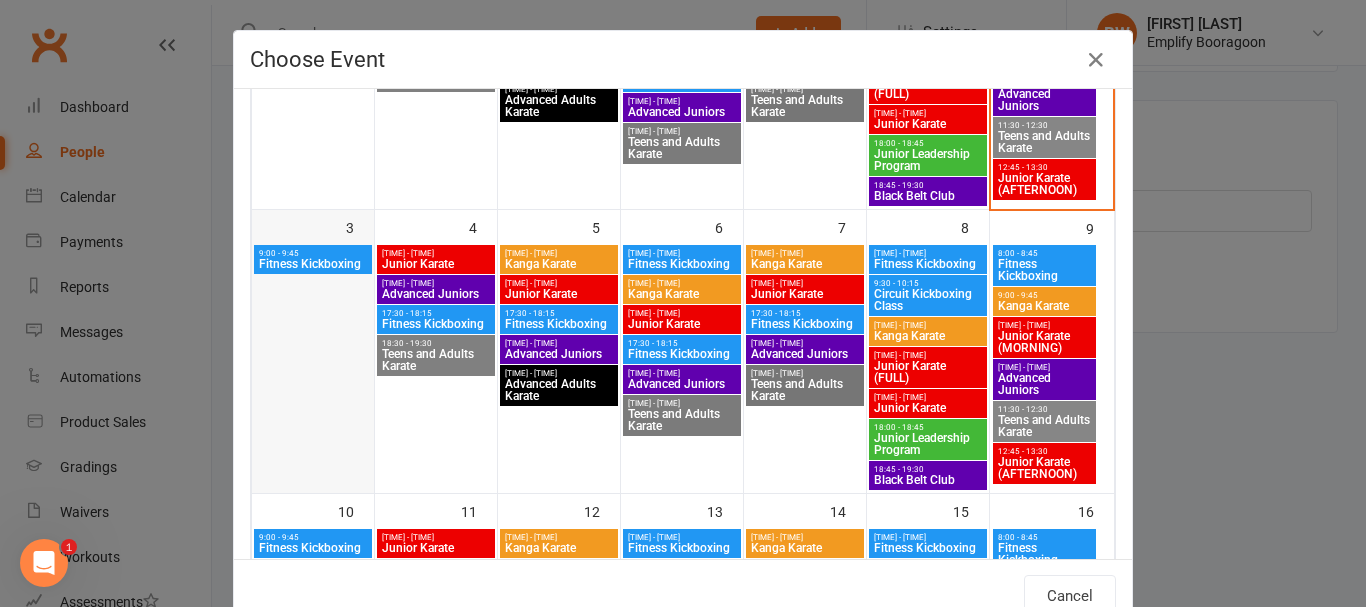 type on "Fitness Kickboxing - [MONTH] [DAY], [YEAR] [TIME]" 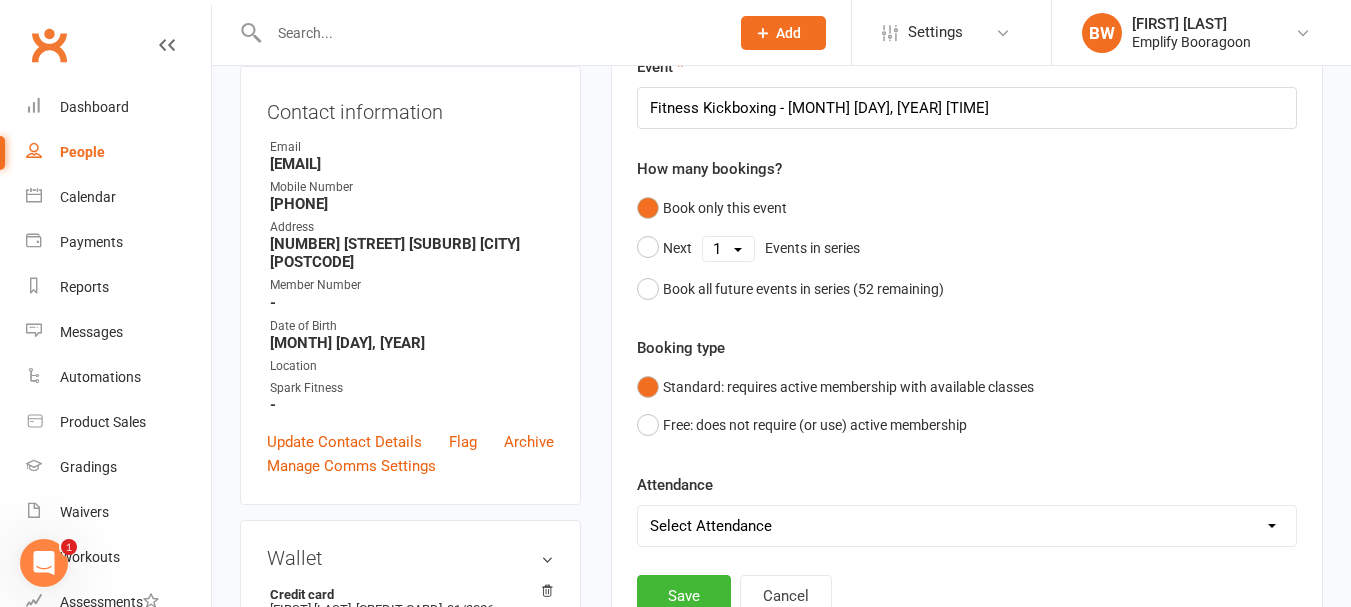 scroll, scrollTop: 371, scrollLeft: 0, axis: vertical 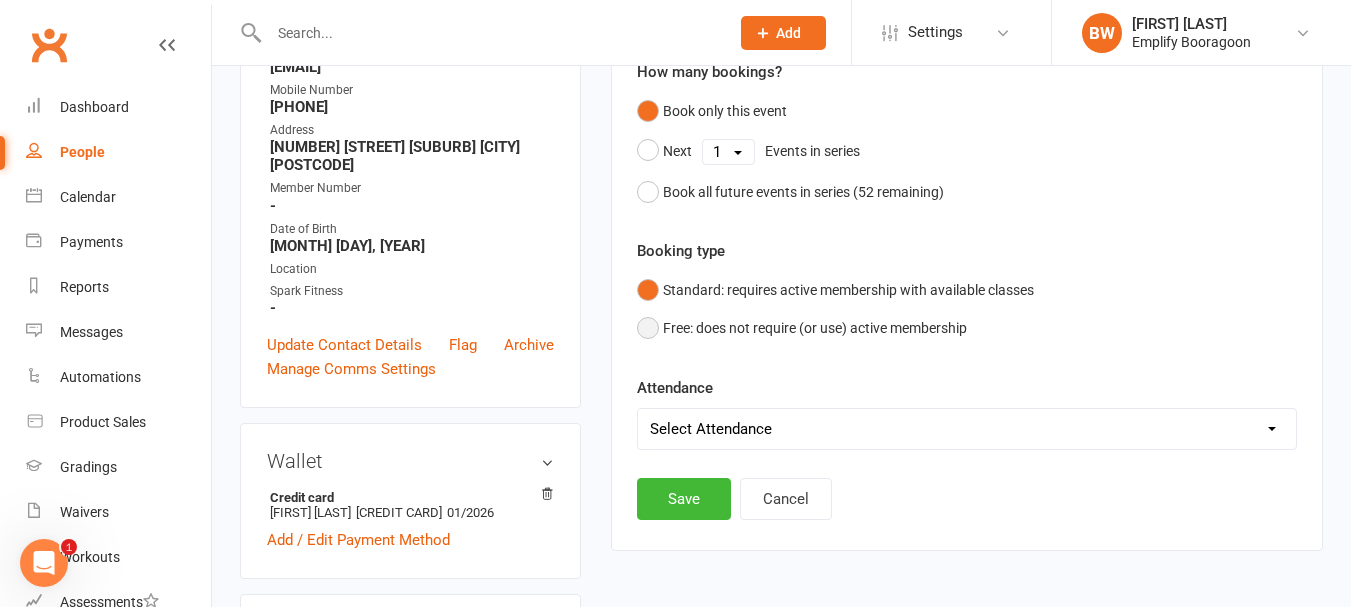 click on "Free: does not require (or use) active membership" at bounding box center (802, 328) 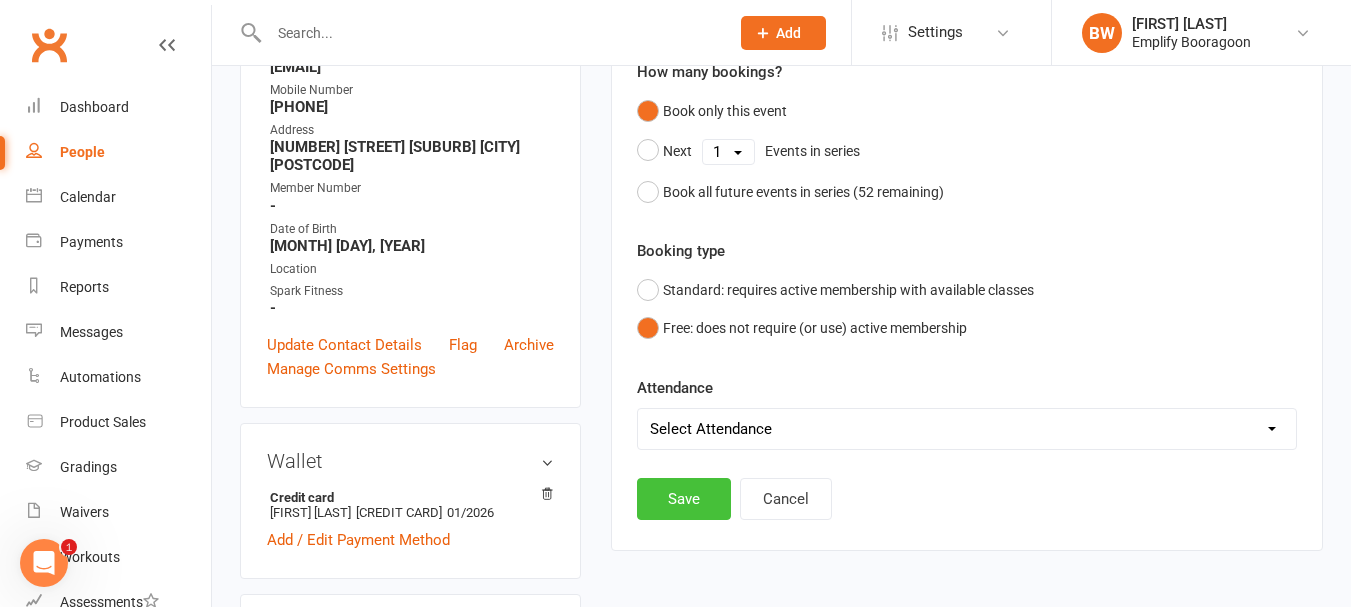 click on "Save" at bounding box center (684, 499) 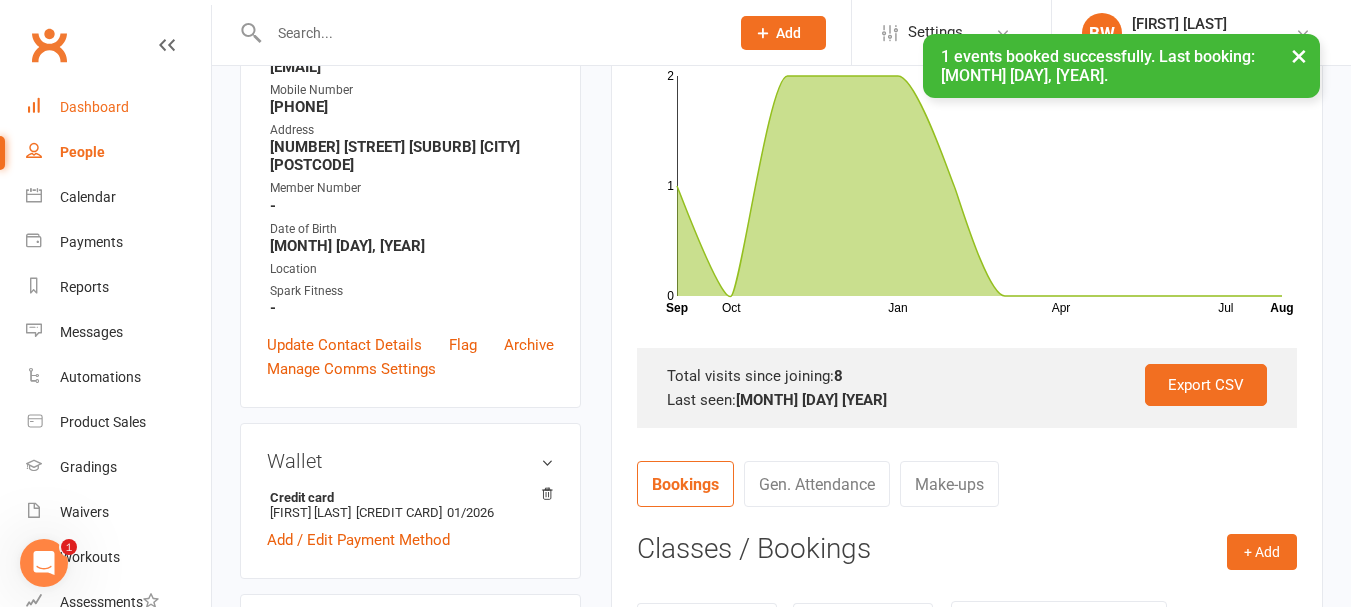 click on "Dashboard" at bounding box center [118, 107] 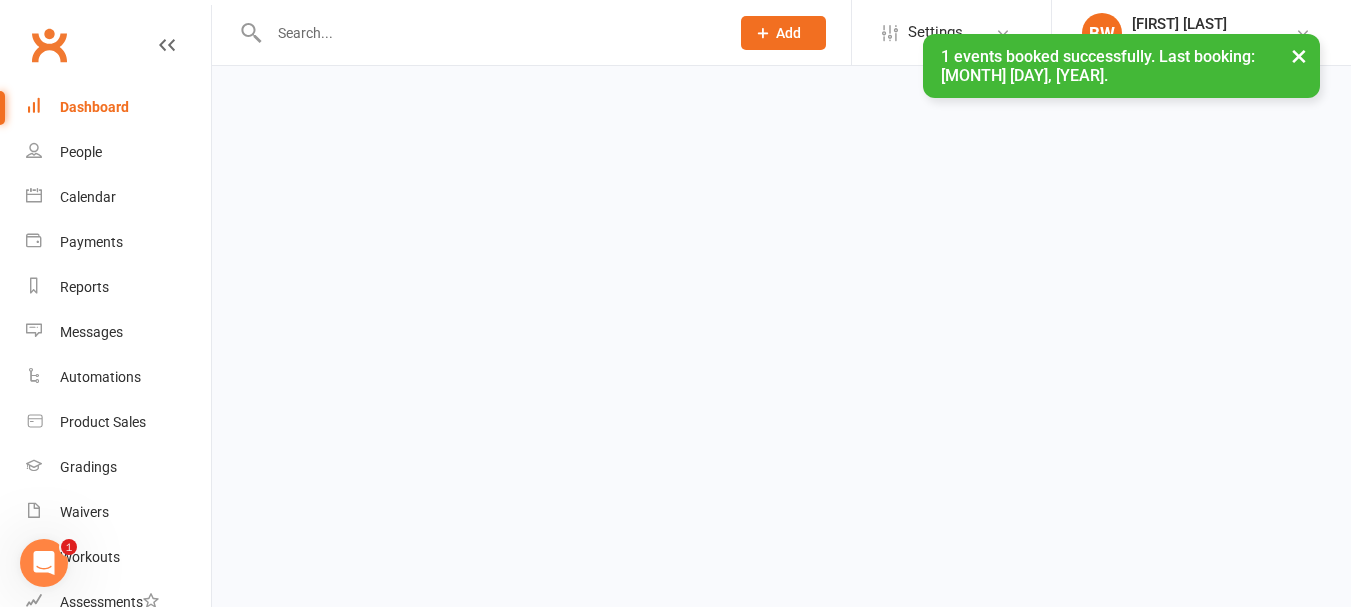 scroll, scrollTop: 0, scrollLeft: 0, axis: both 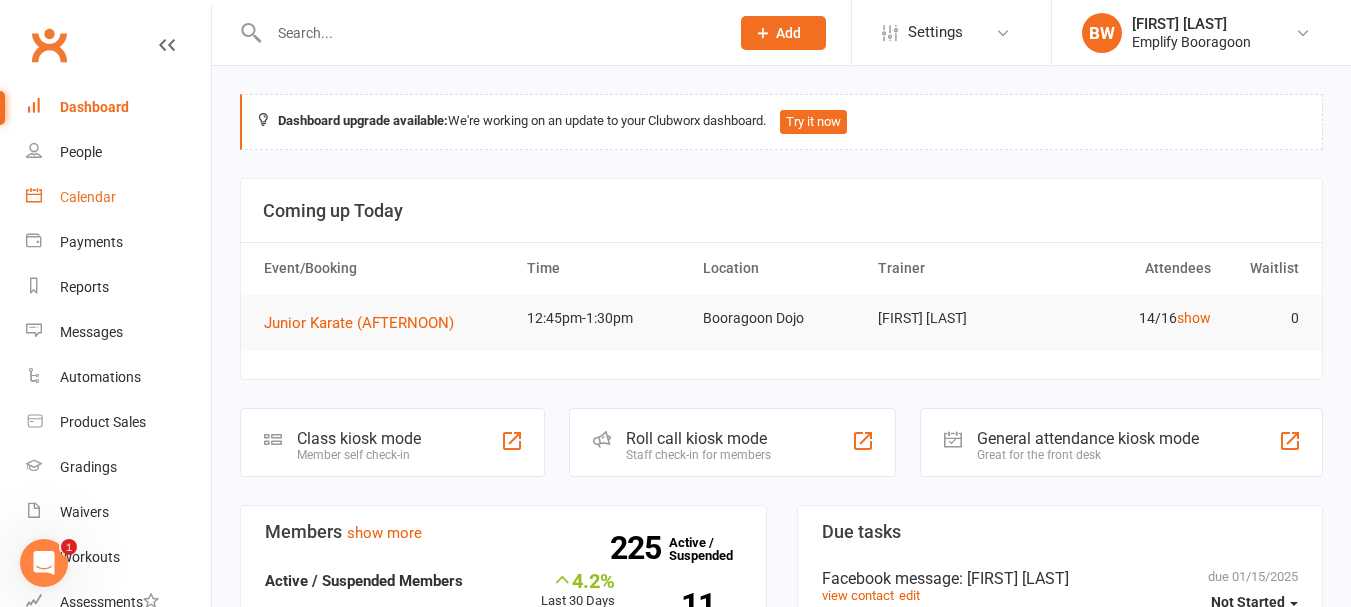 click on "Calendar" at bounding box center [88, 197] 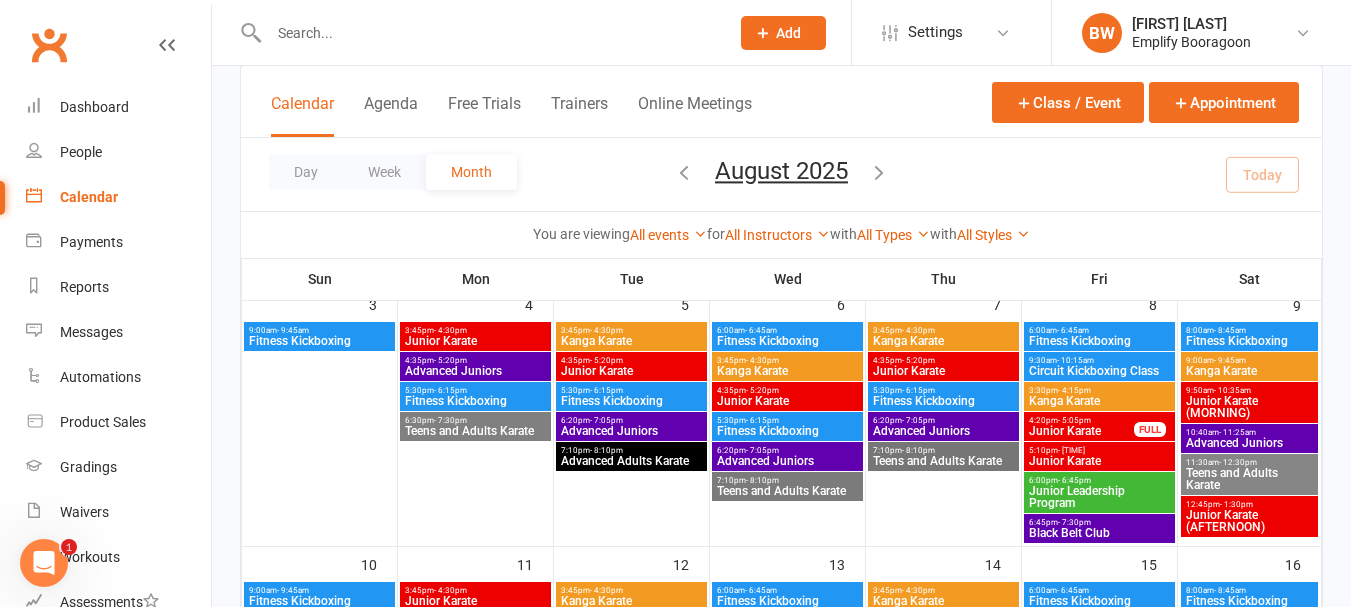 scroll, scrollTop: 400, scrollLeft: 0, axis: vertical 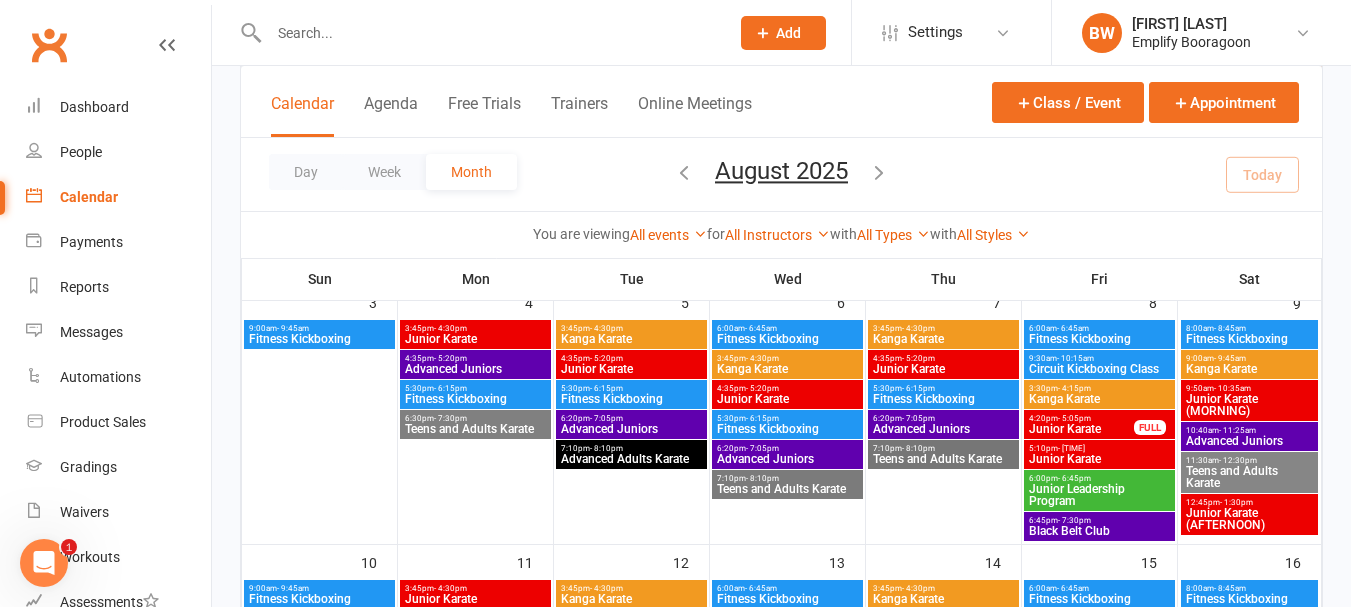 click on "Fitness Kickboxing" at bounding box center (319, 339) 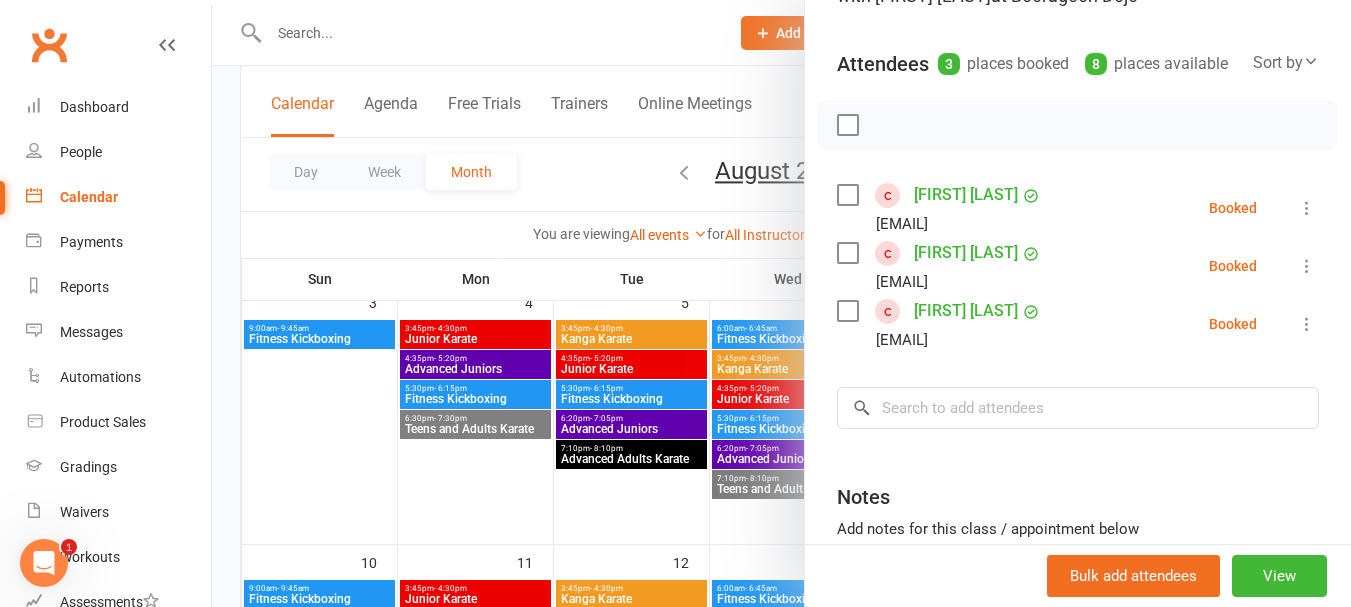 scroll, scrollTop: 200, scrollLeft: 0, axis: vertical 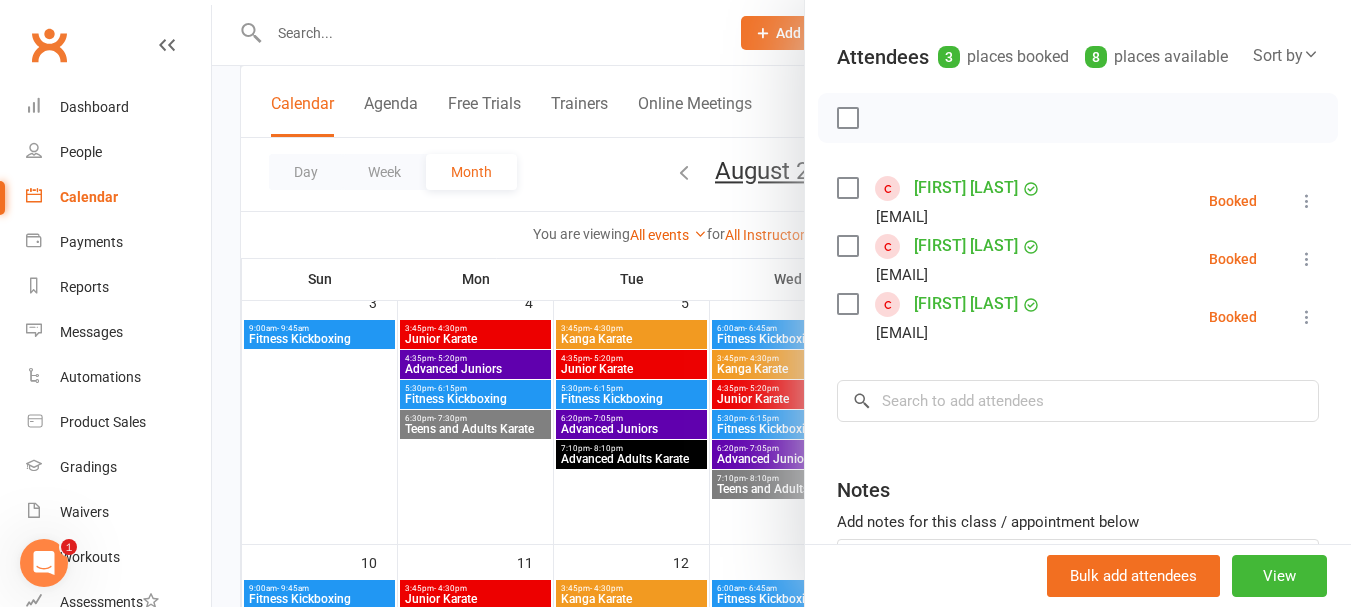 click at bounding box center (781, 303) 